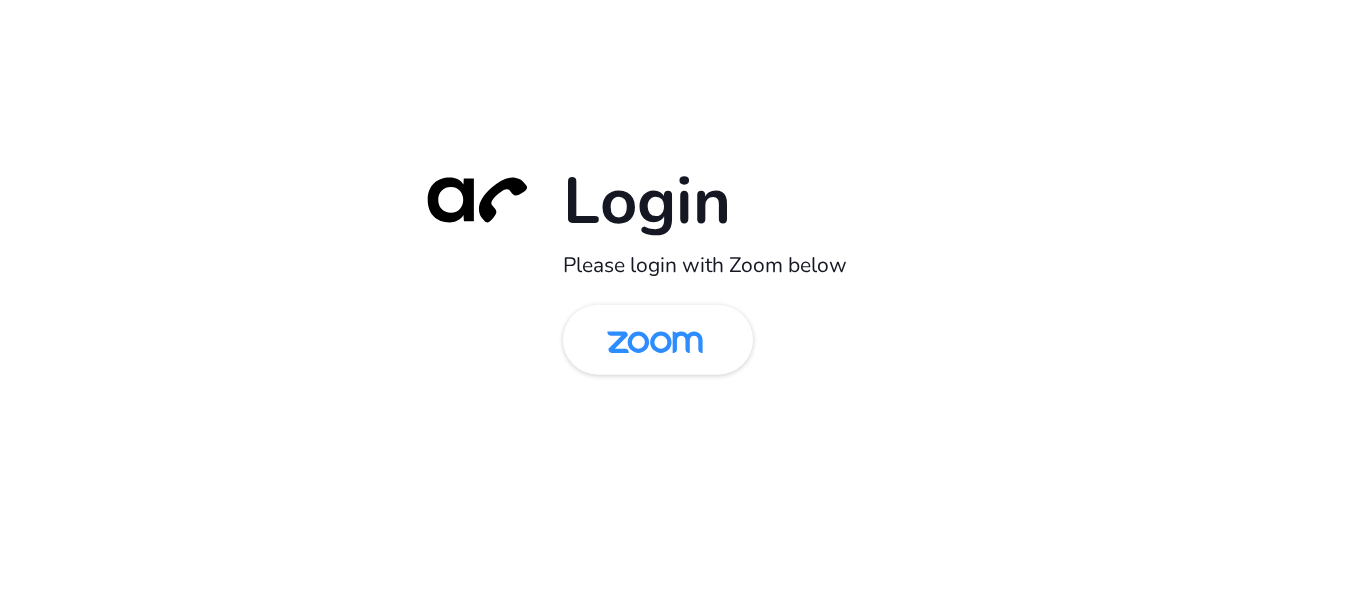 scroll, scrollTop: 0, scrollLeft: 0, axis: both 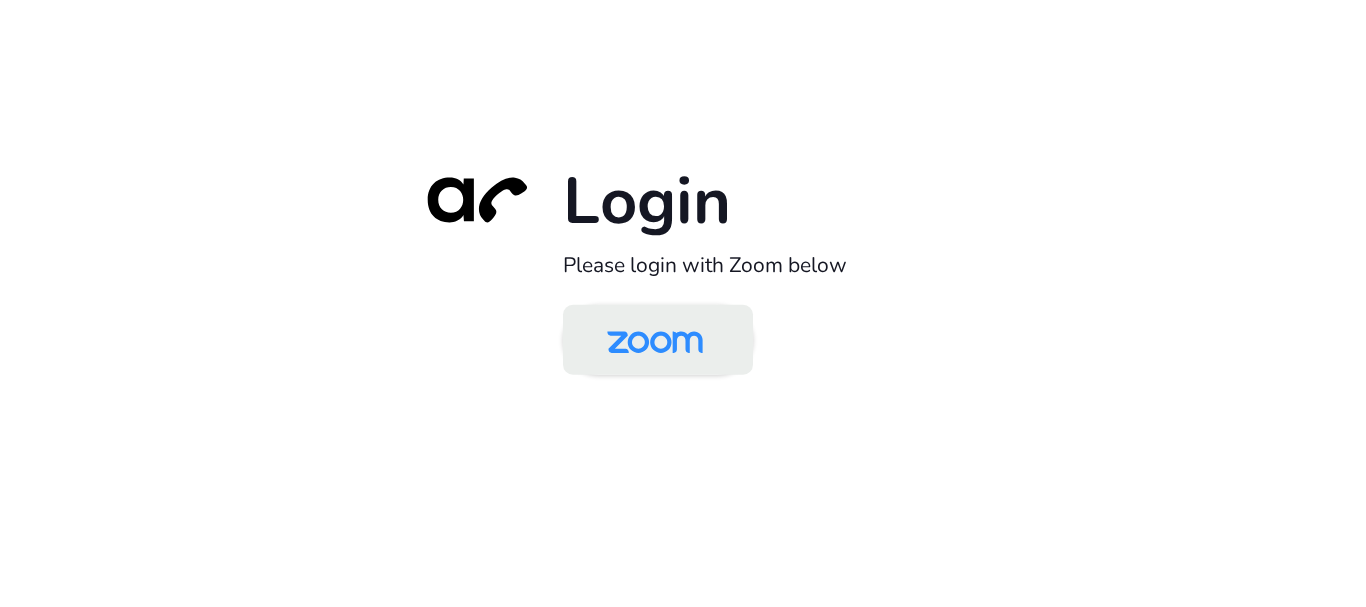 click at bounding box center [655, 341] 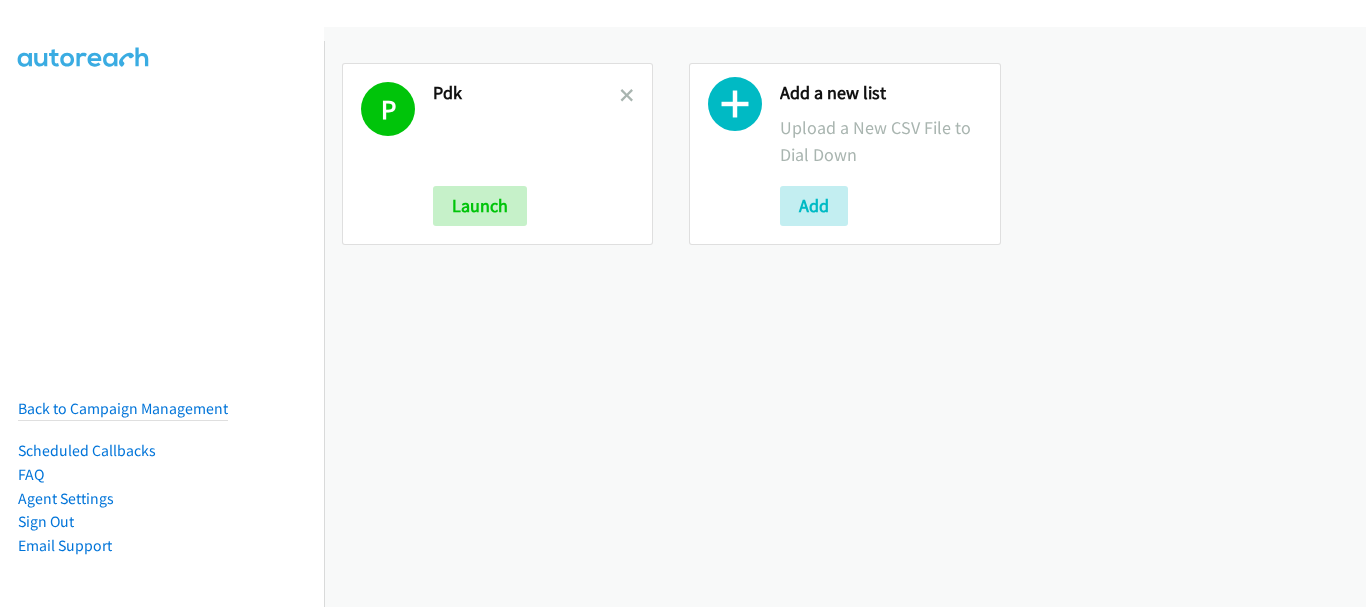 scroll, scrollTop: 0, scrollLeft: 0, axis: both 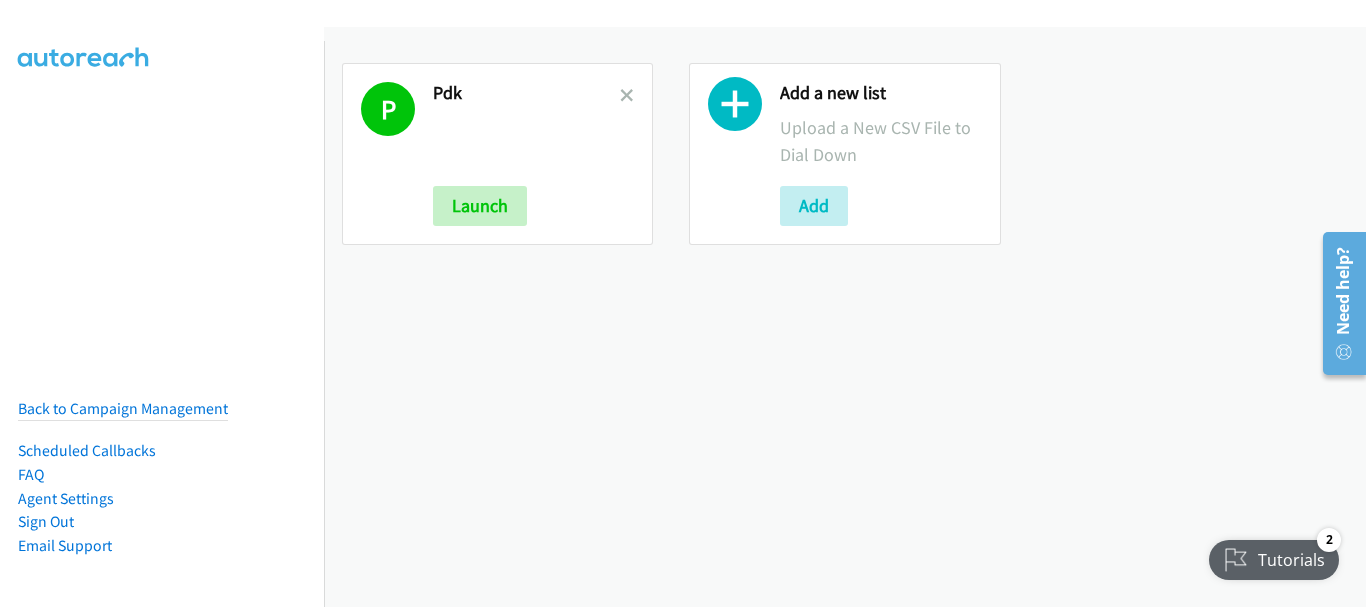 click on "Tutorials" at bounding box center (1275, 560) 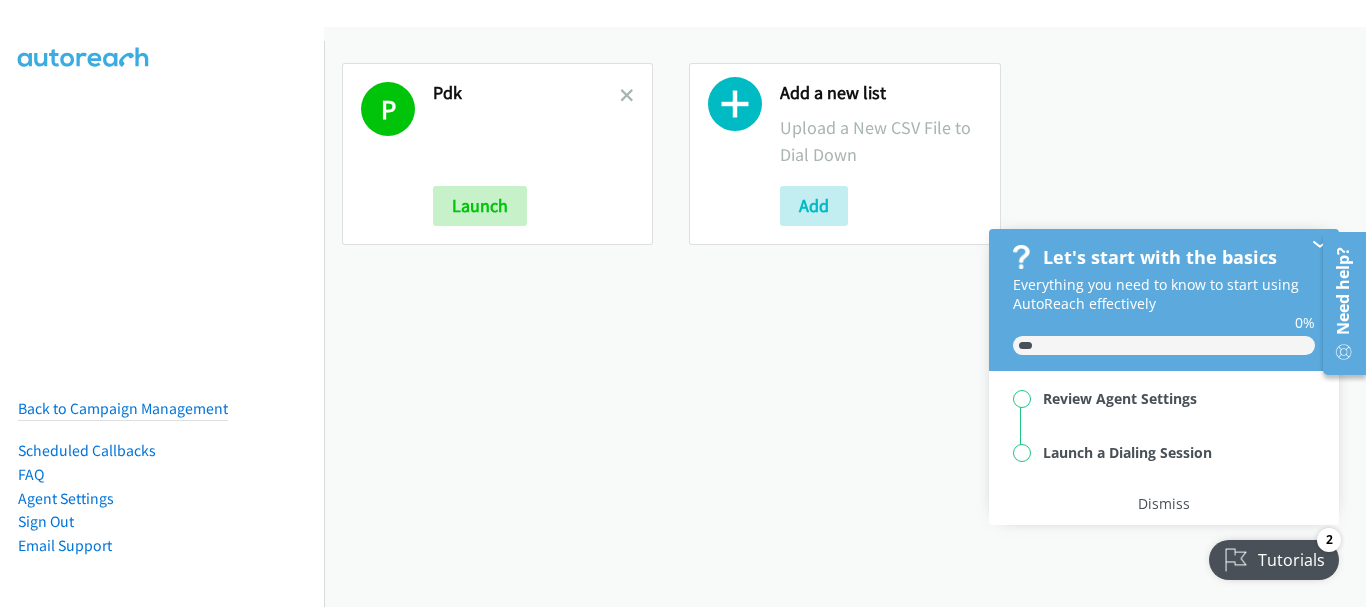 click on "P
Pdk
Launch
Add a new list
Upload a New CSV File to Dial Down
Add" at bounding box center (845, 317) 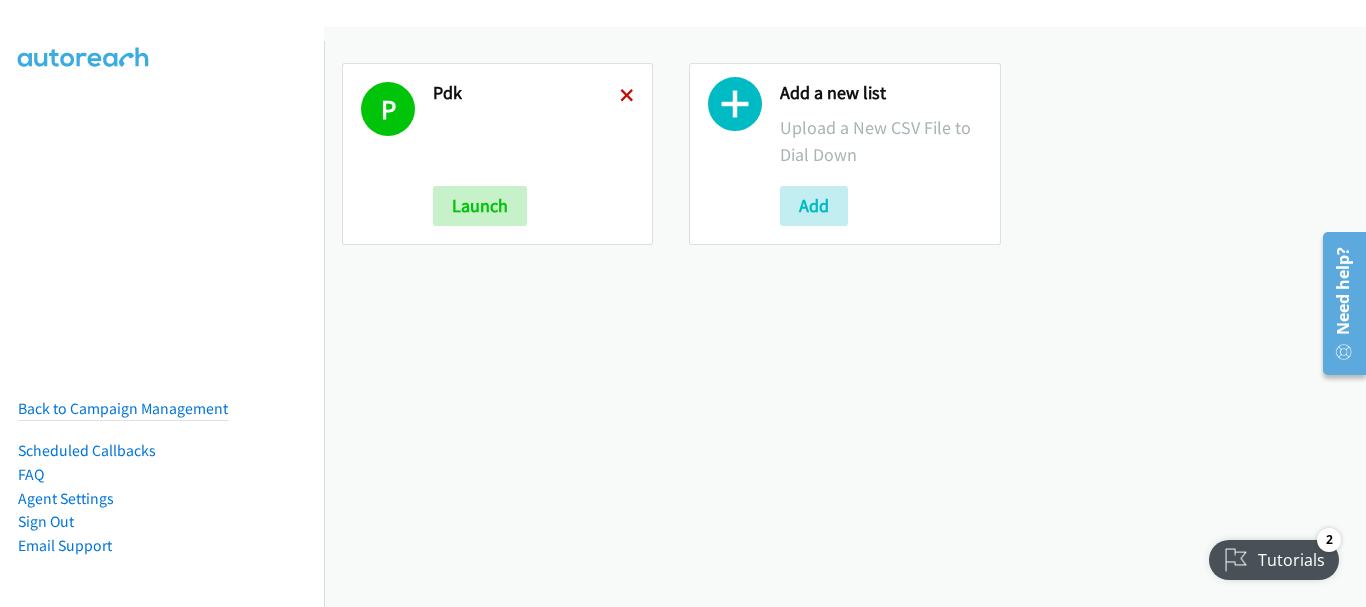 click at bounding box center [627, 97] 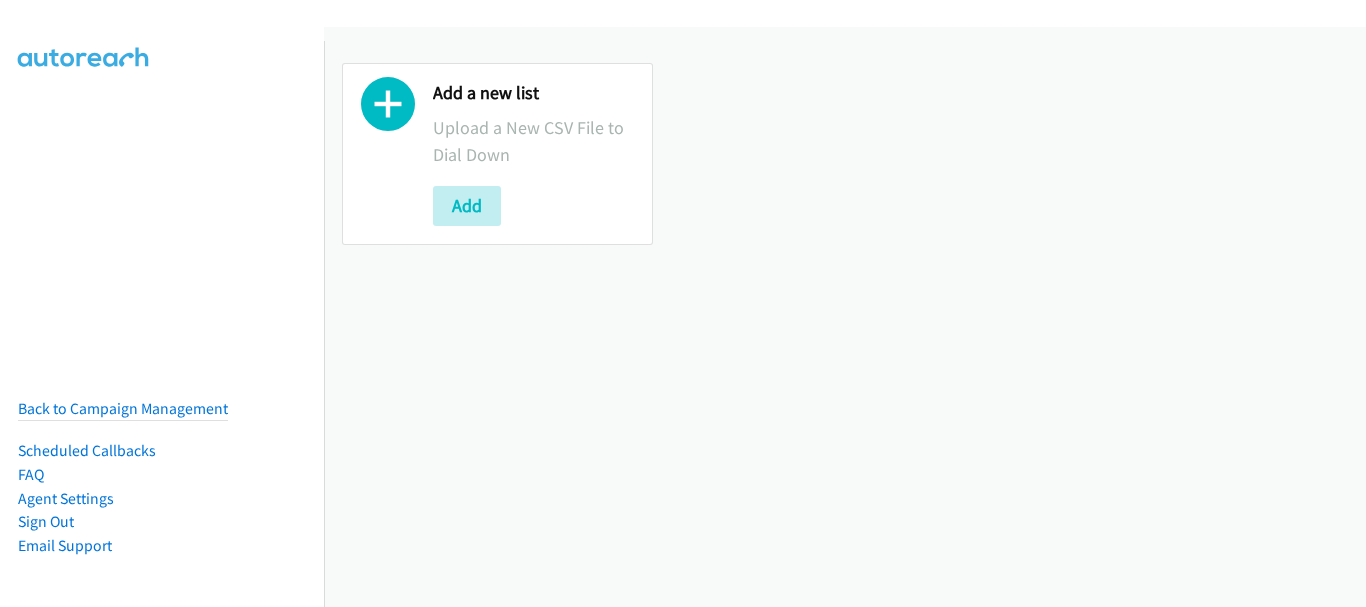 scroll, scrollTop: 0, scrollLeft: 0, axis: both 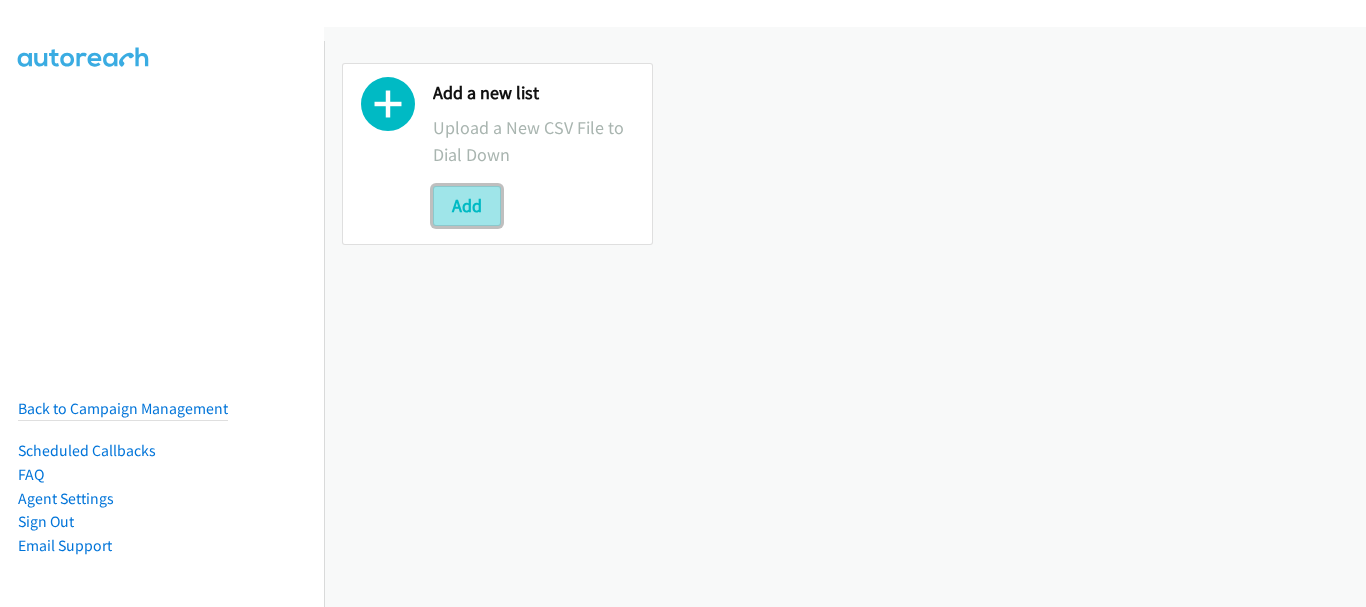 click on "Add" at bounding box center (467, 206) 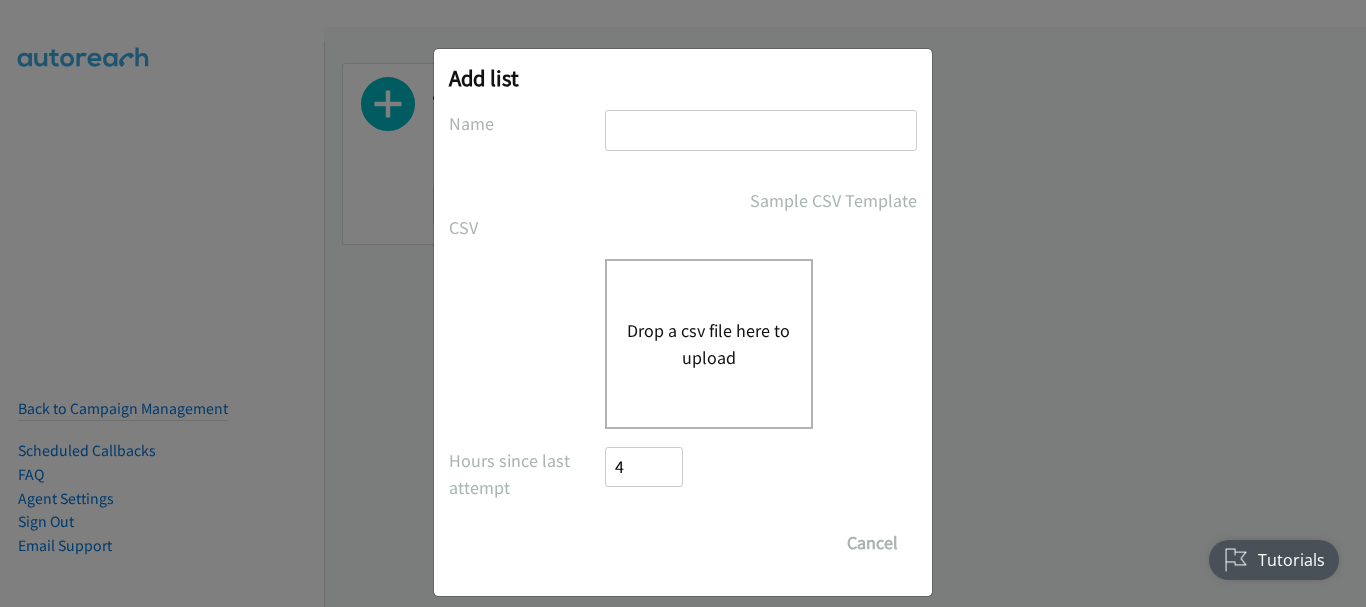 scroll, scrollTop: 0, scrollLeft: 0, axis: both 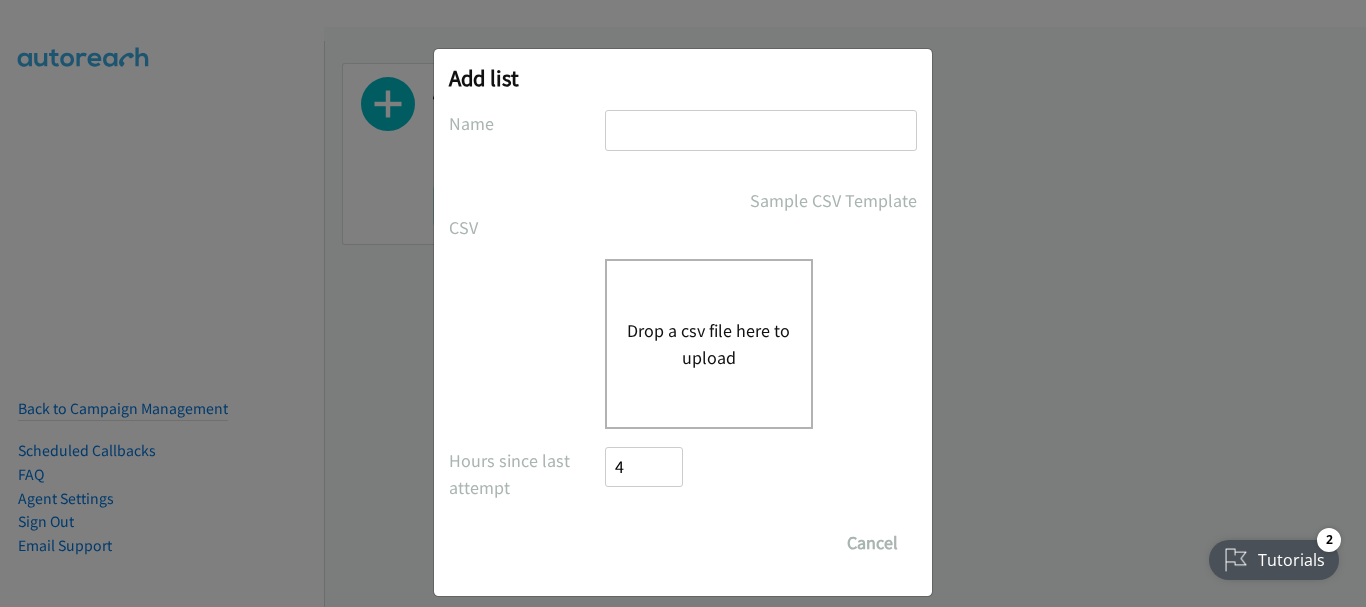 click at bounding box center [761, 130] 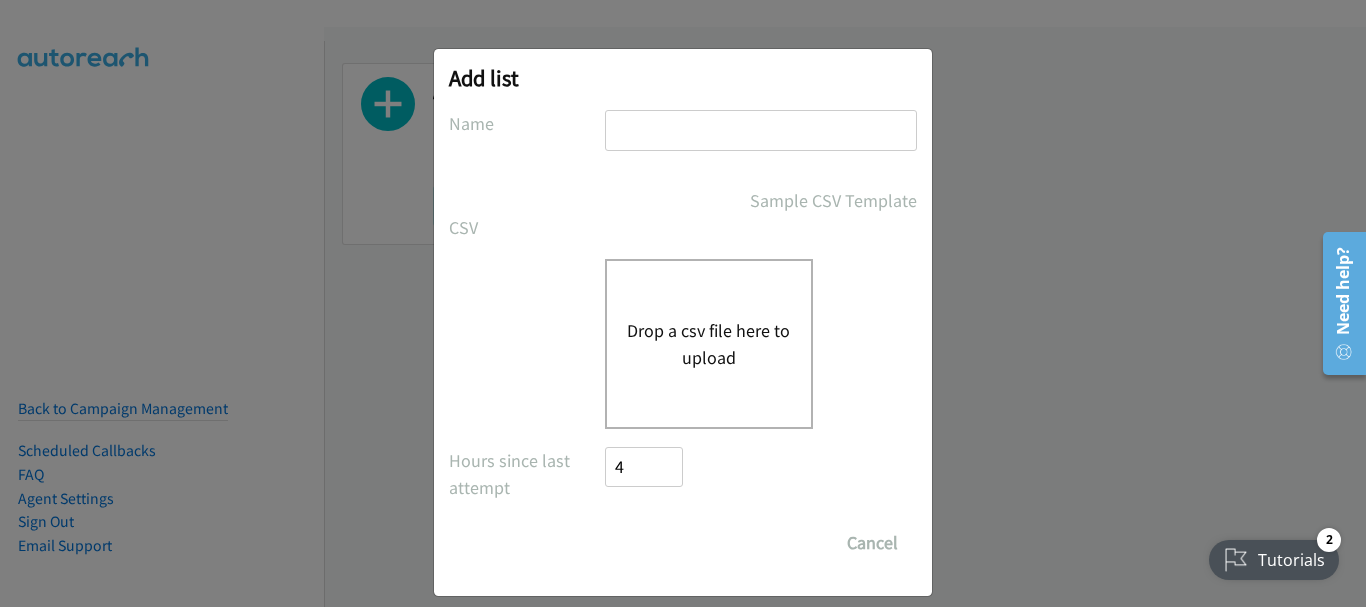 type on "PDK" 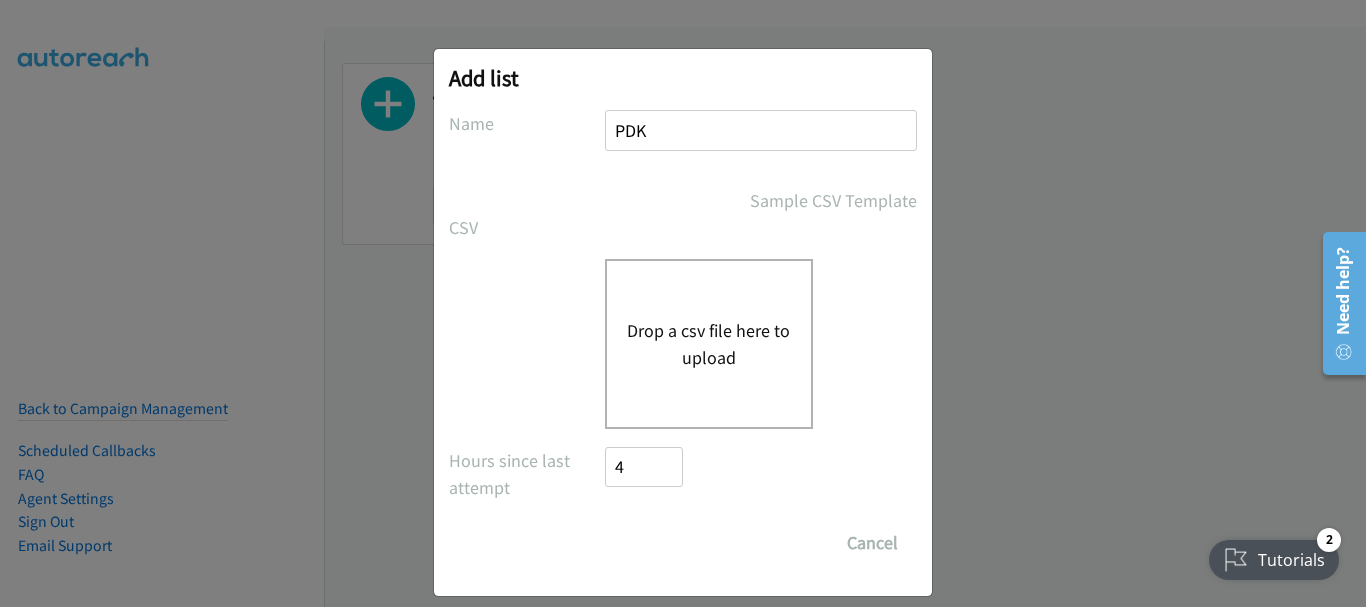 click on "Drop a csv file here to upload" at bounding box center (709, 344) 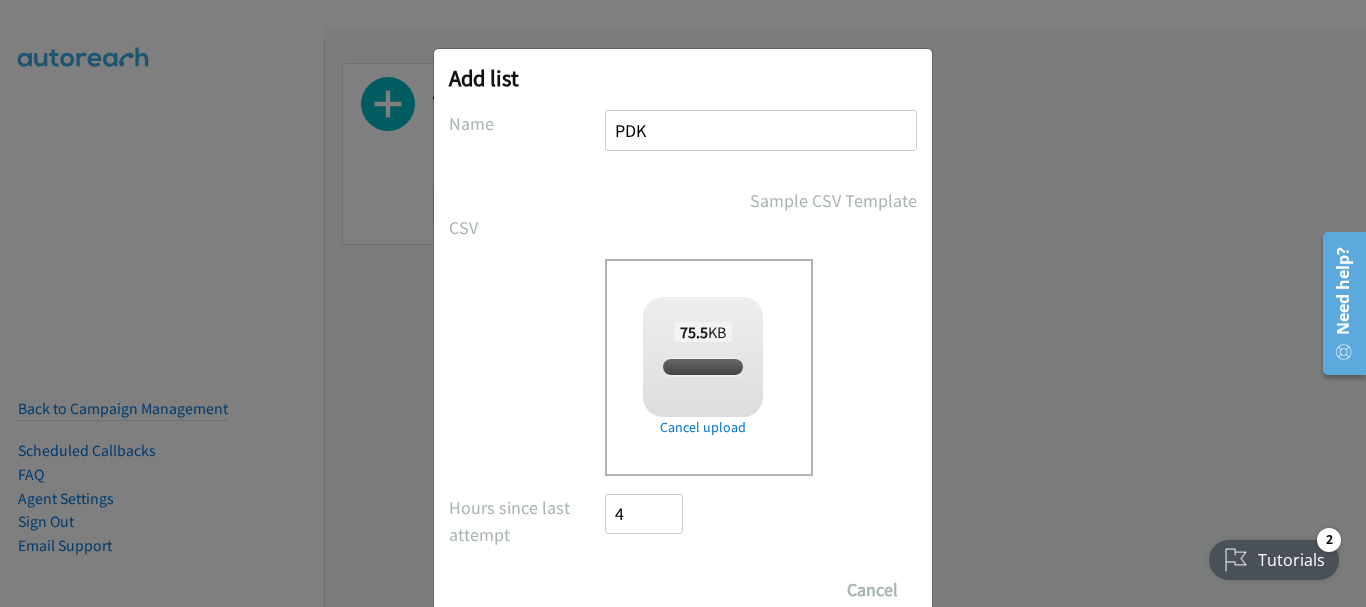 checkbox on "true" 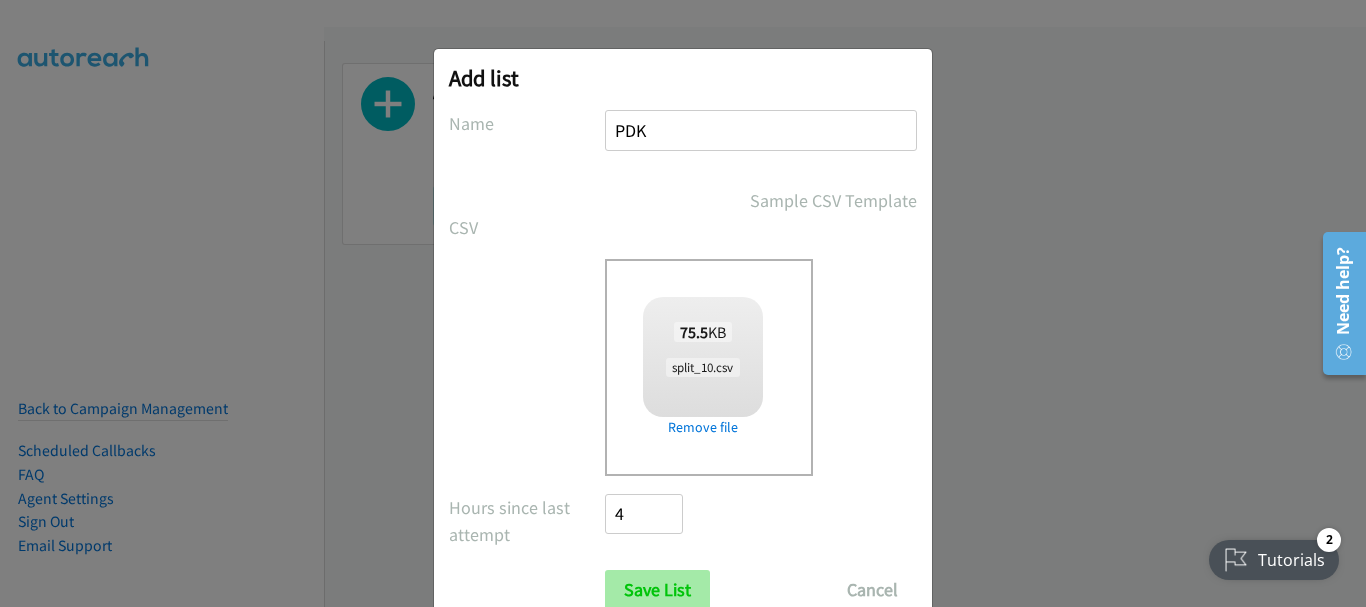 scroll, scrollTop: 67, scrollLeft: 0, axis: vertical 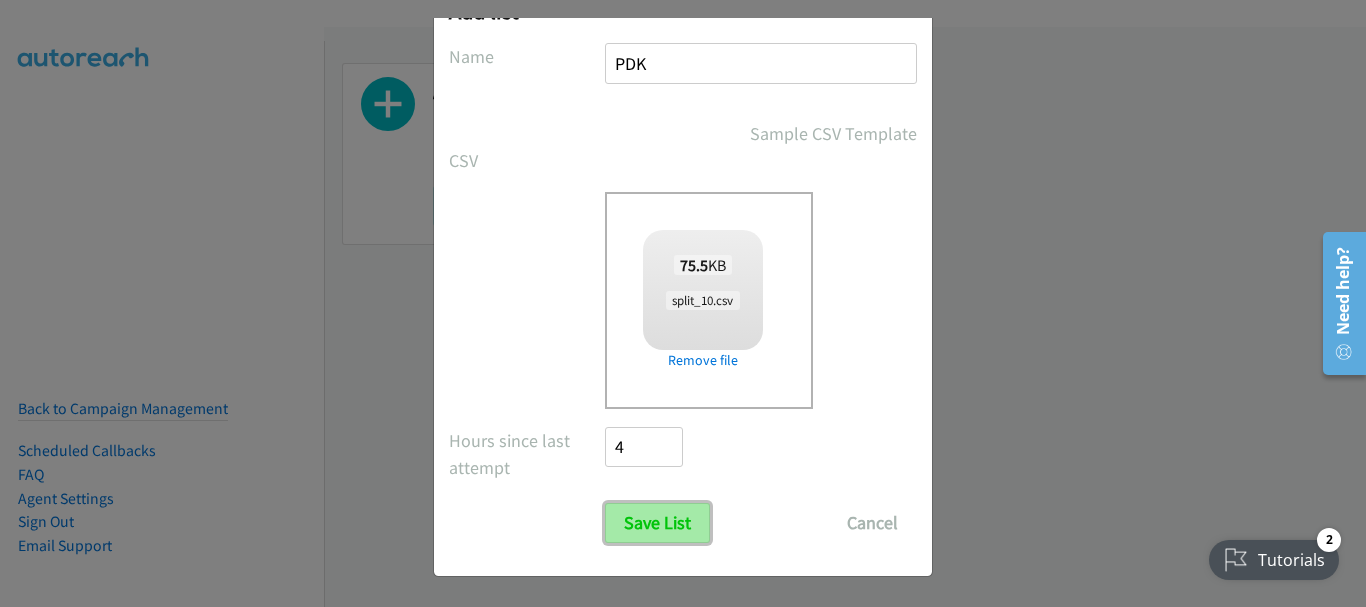 click on "Save List" at bounding box center [657, 523] 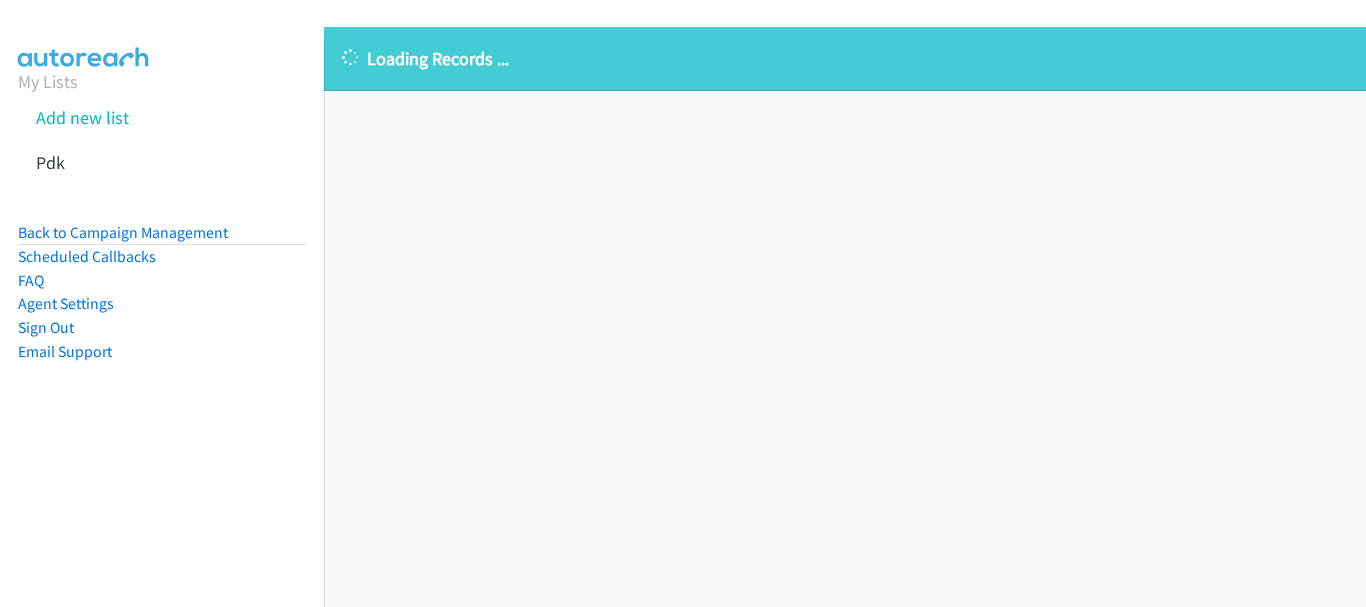 scroll, scrollTop: 0, scrollLeft: 0, axis: both 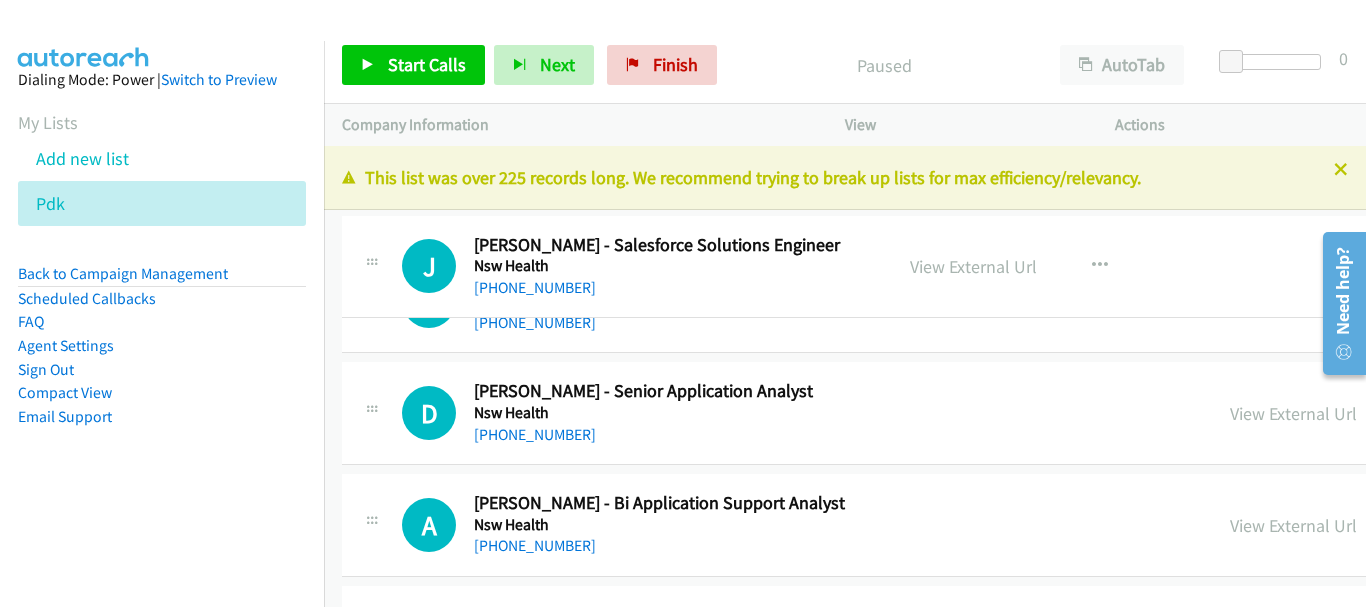drag, startPoint x: 479, startPoint y: 243, endPoint x: 507, endPoint y: 273, distance: 41.036568 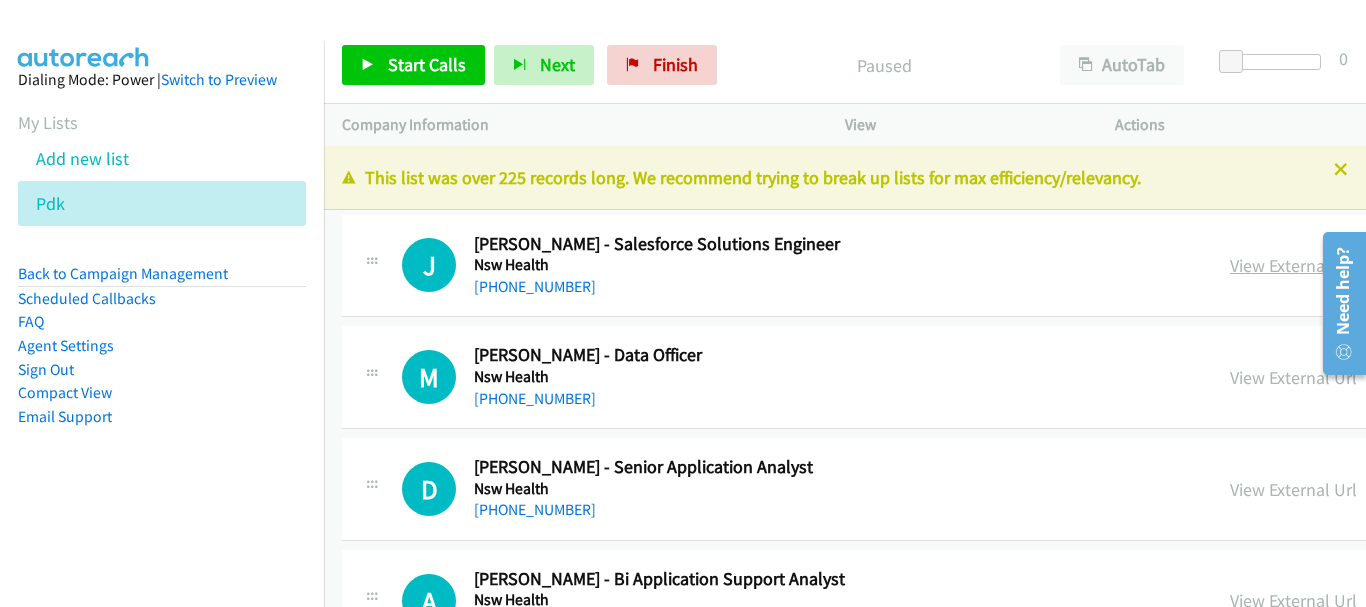 click on "View External Url" at bounding box center [1293, 265] 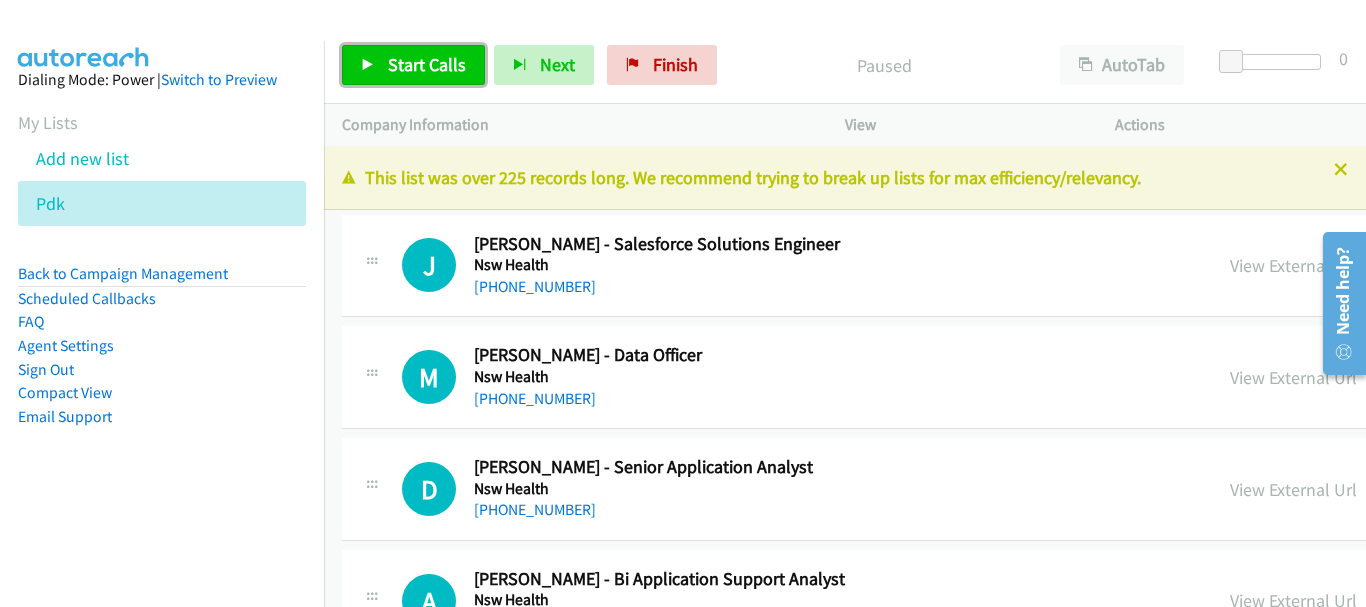 click on "Start Calls" at bounding box center (427, 64) 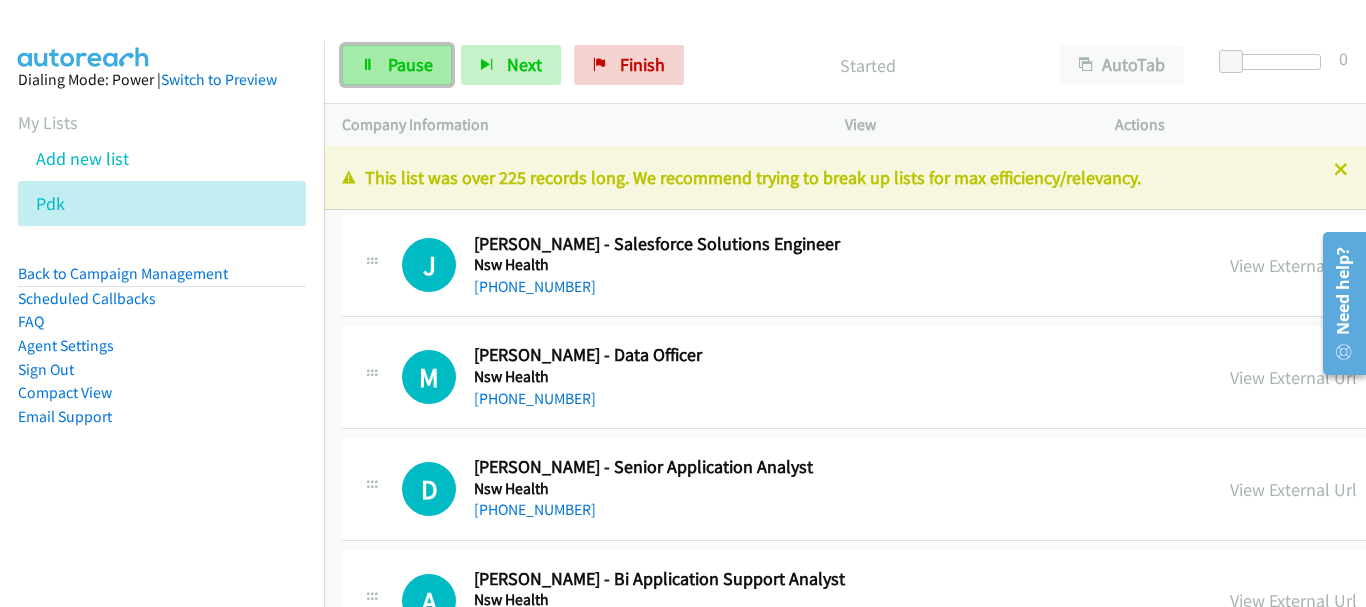 click on "Pause" at bounding box center [410, 64] 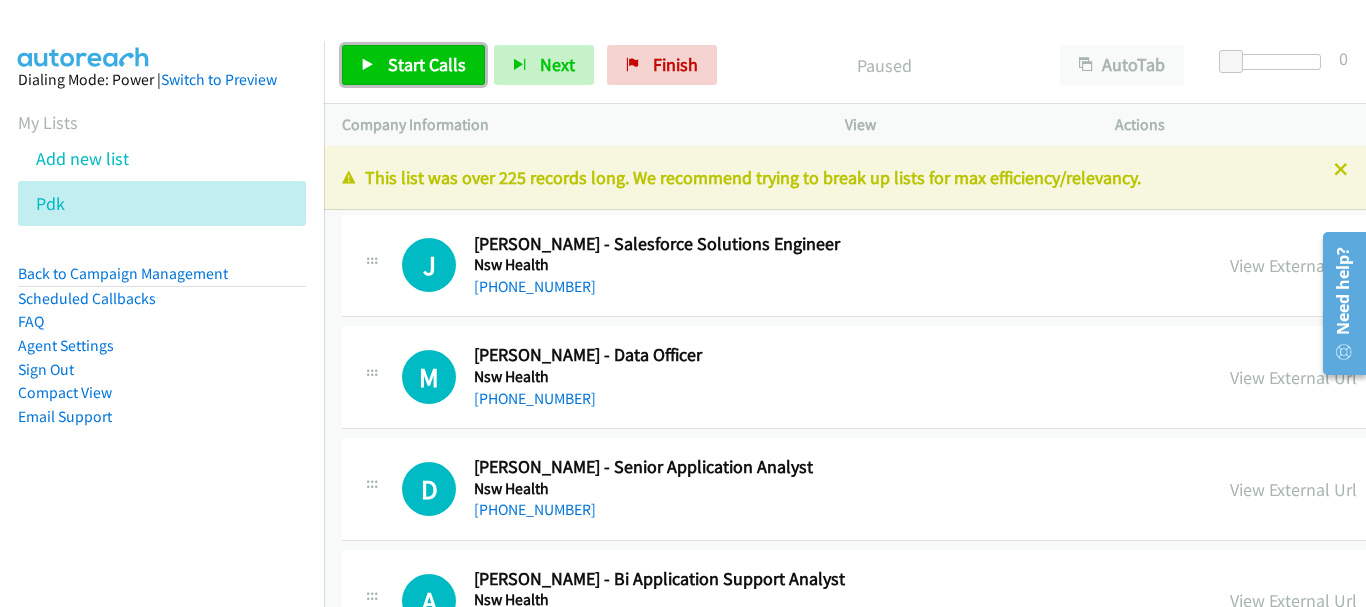 click on "Start Calls" at bounding box center [427, 64] 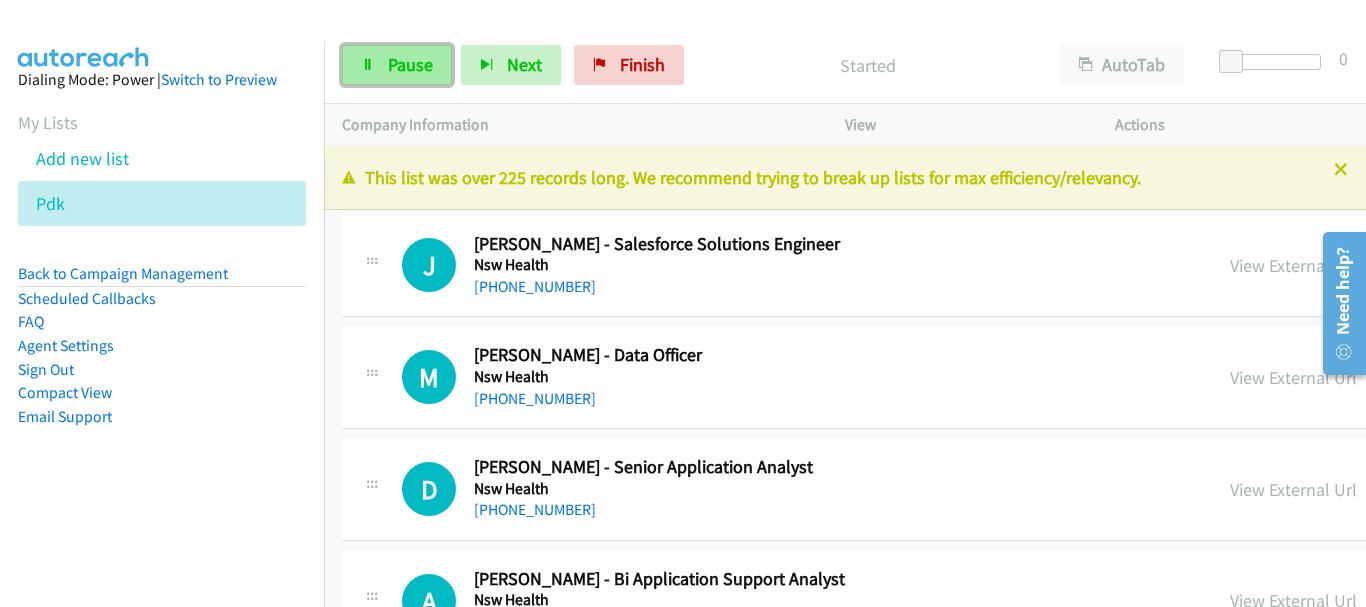 click on "Pause" at bounding box center [410, 64] 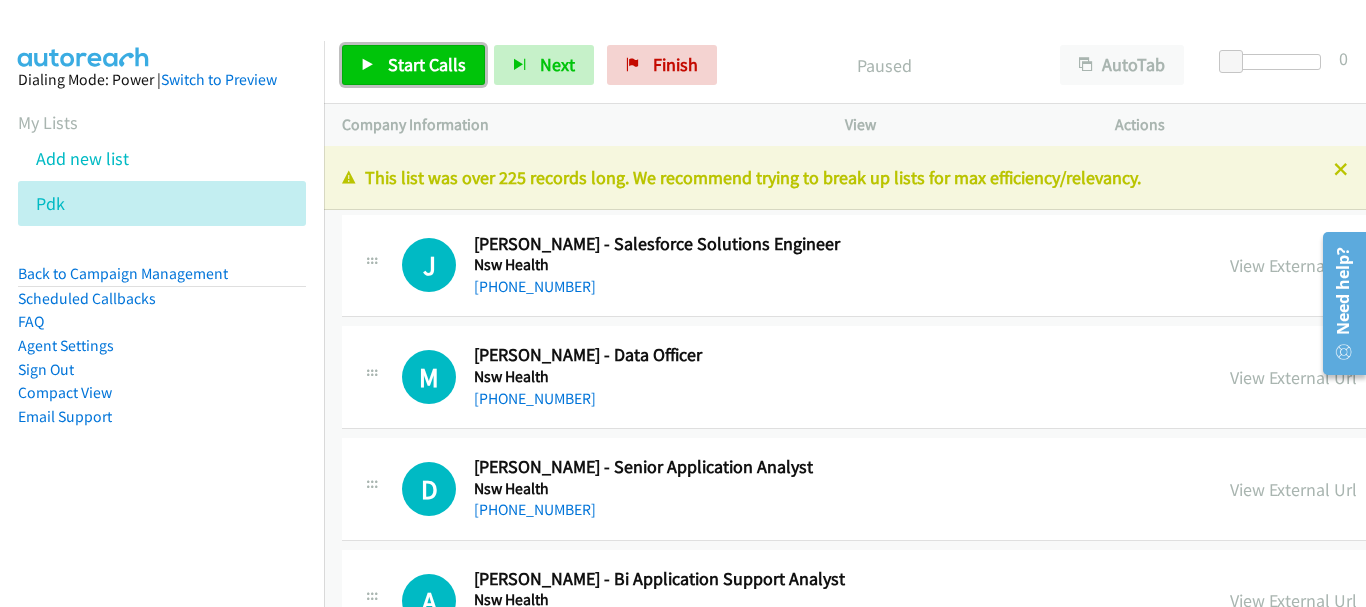 click on "Start Calls" at bounding box center [427, 64] 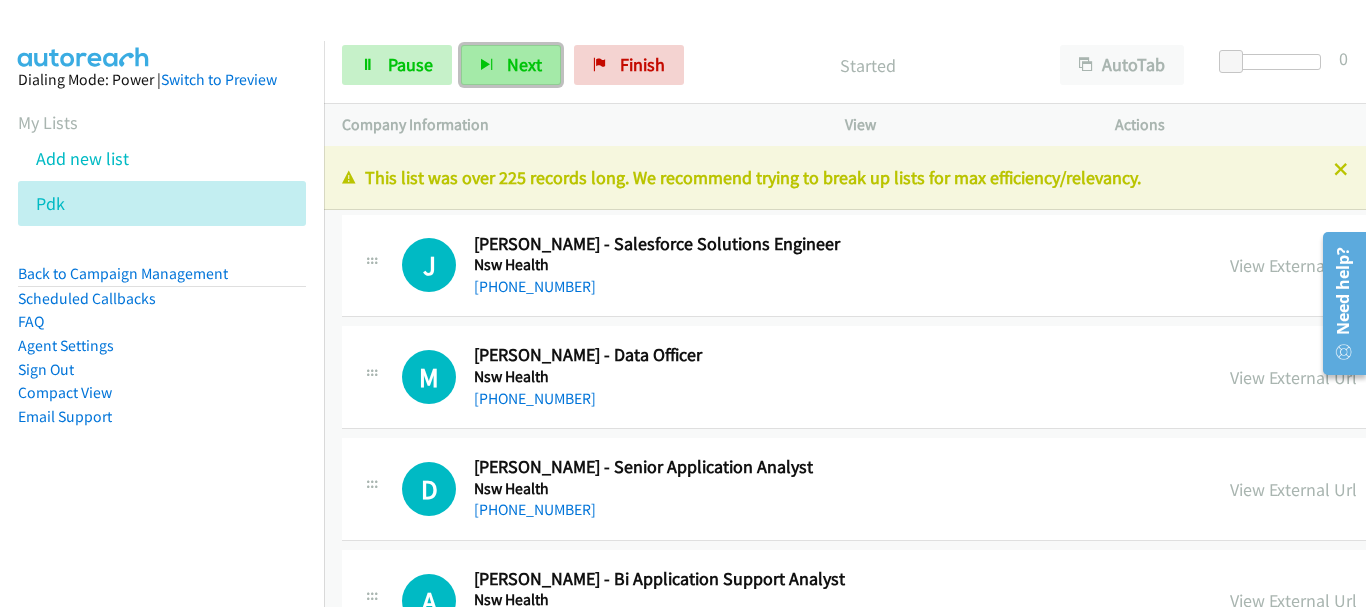 click on "Next" at bounding box center (511, 65) 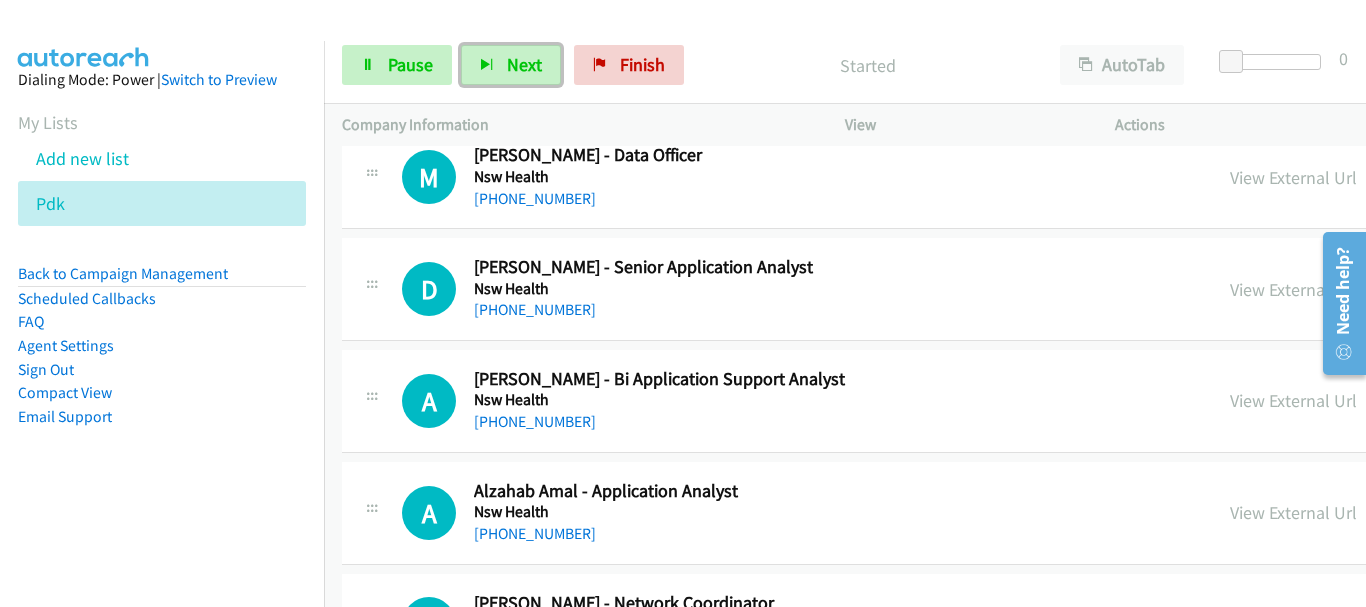 scroll, scrollTop: 0, scrollLeft: 0, axis: both 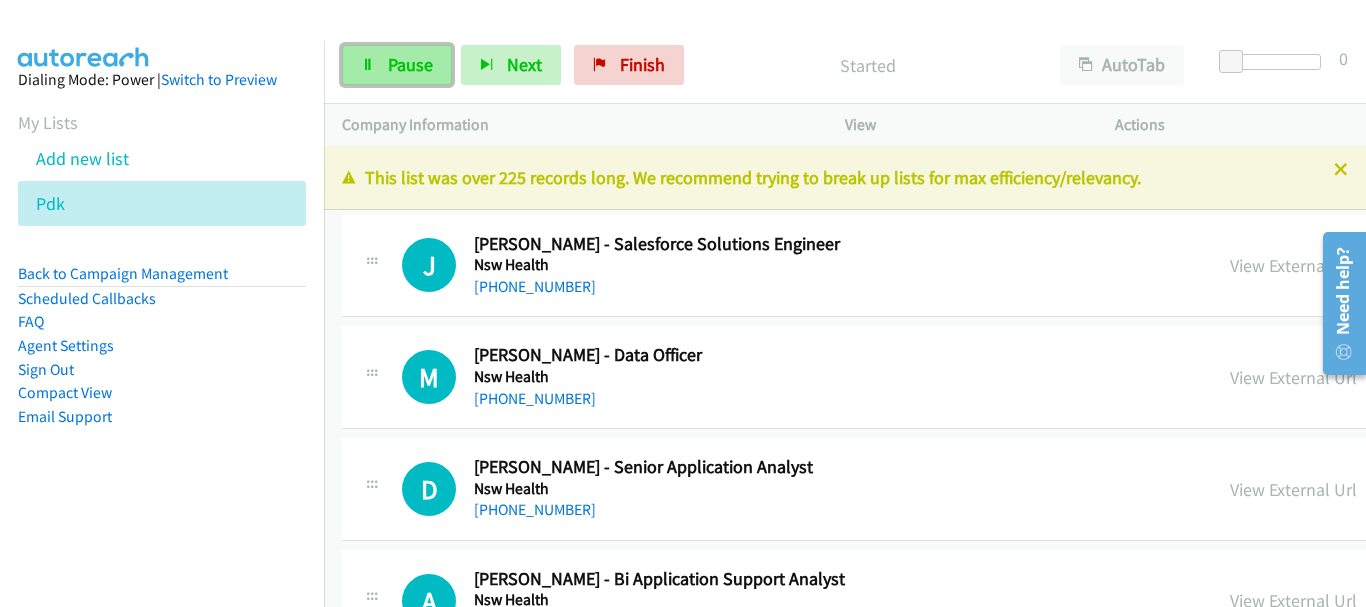 click on "Pause" at bounding box center (410, 64) 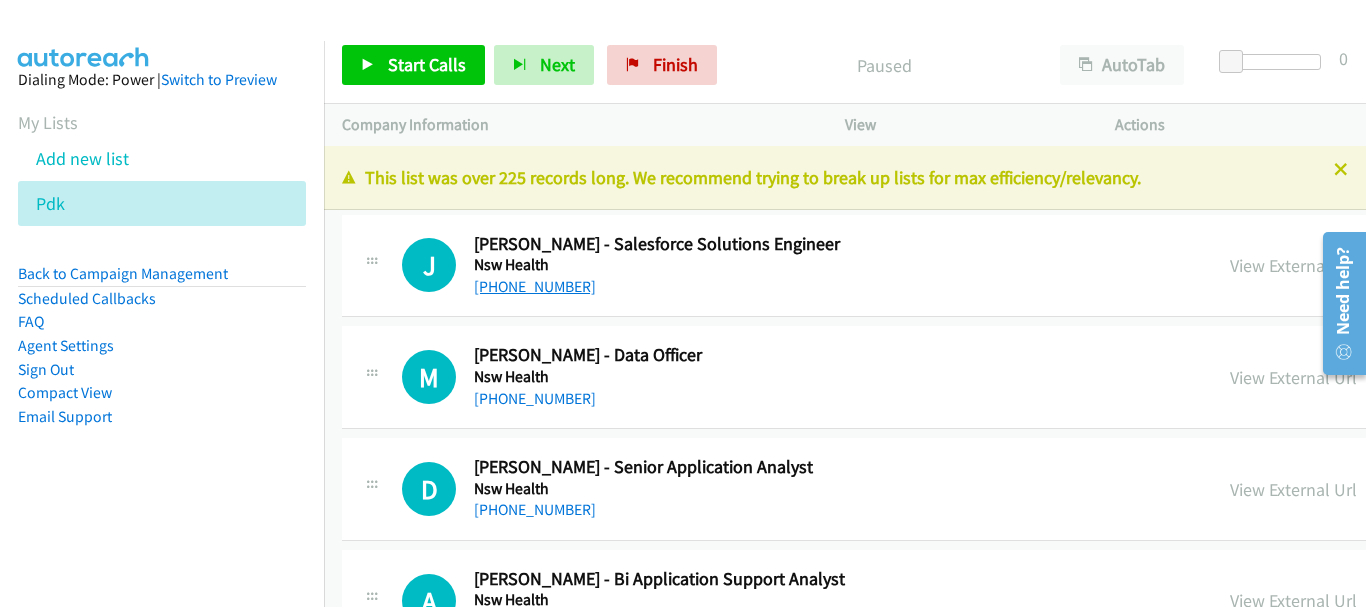 click on "[PHONE_NUMBER]" at bounding box center [535, 286] 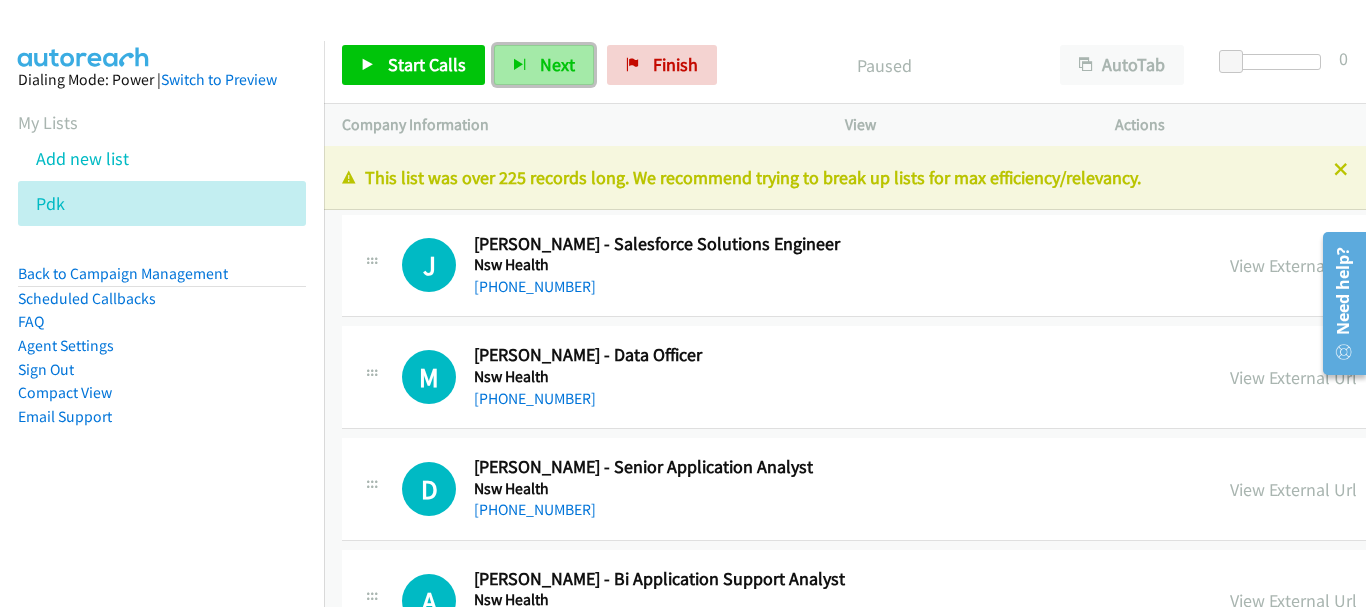 click on "Next" at bounding box center [544, 65] 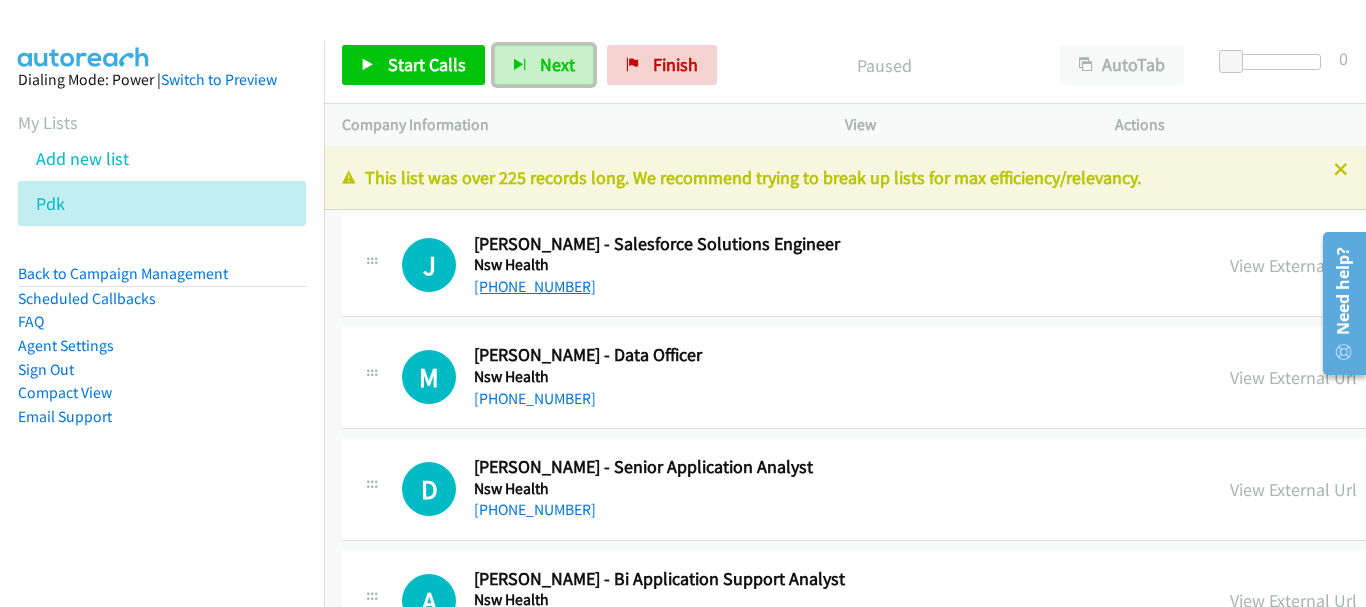 click on "[PHONE_NUMBER]" at bounding box center (535, 286) 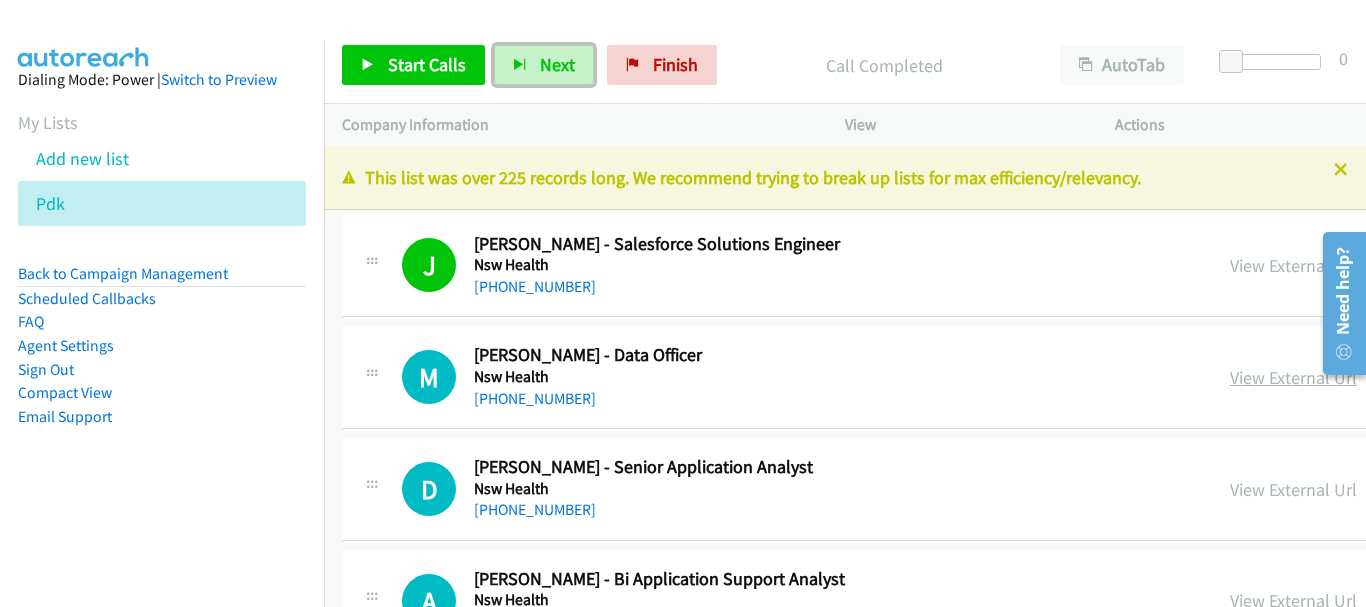 click on "View External Url" at bounding box center (1293, 377) 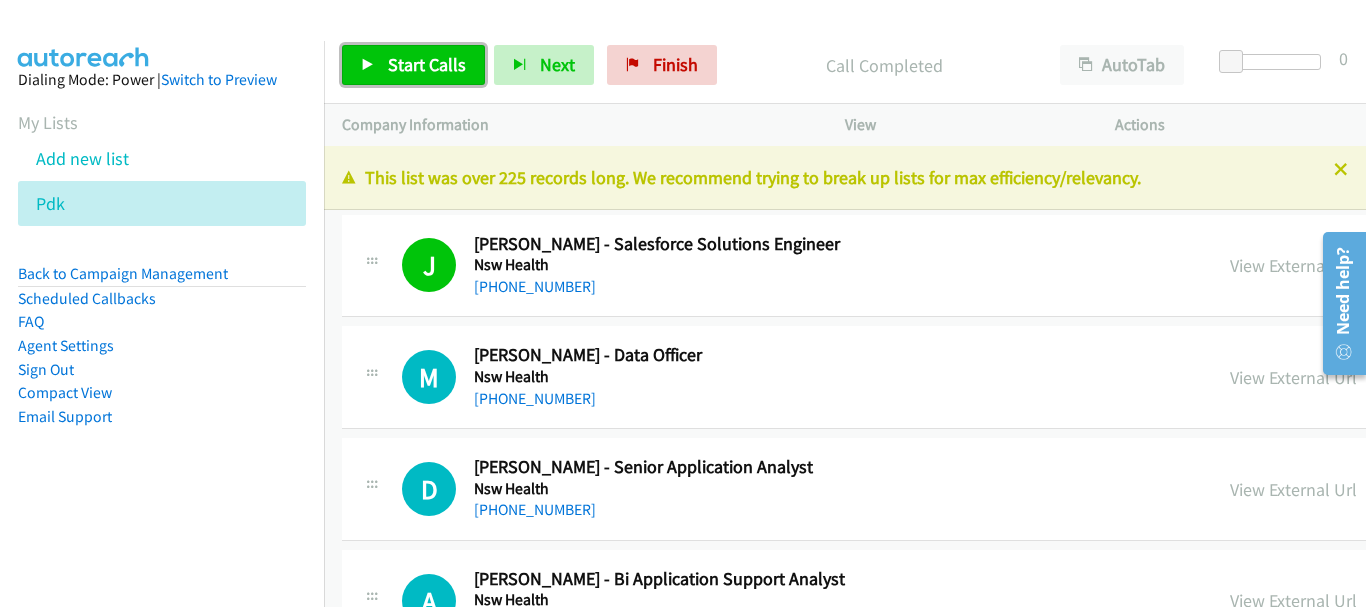 click on "Start Calls" at bounding box center [427, 64] 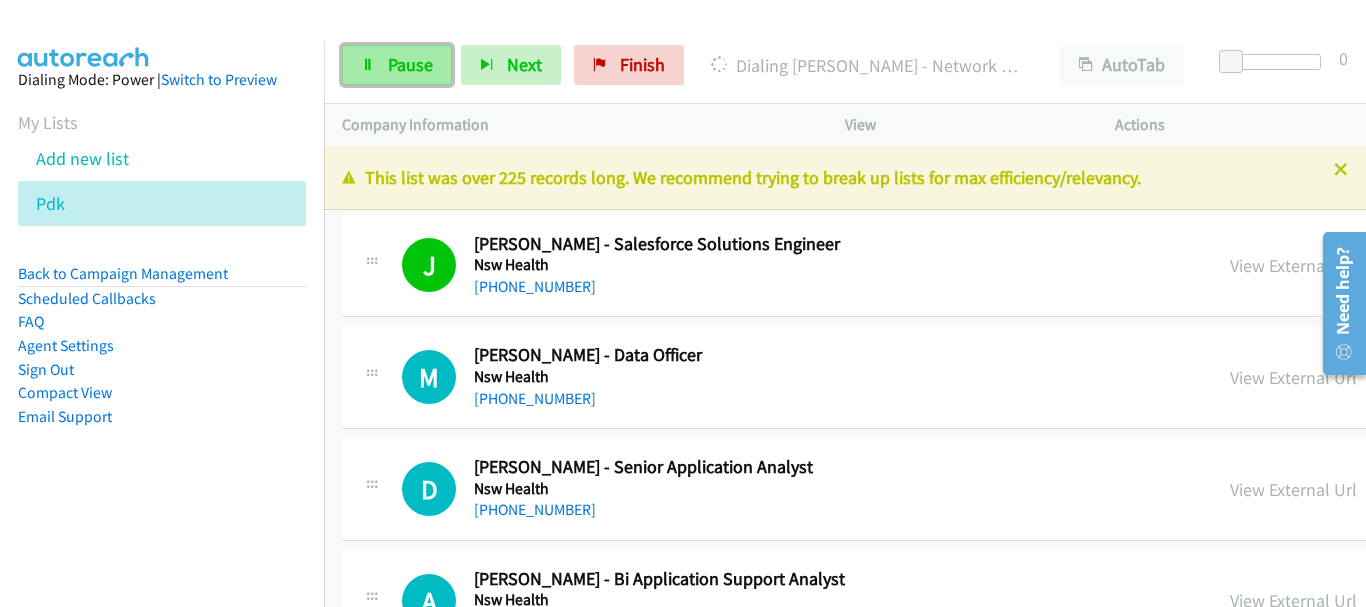 click on "Pause" at bounding box center [397, 65] 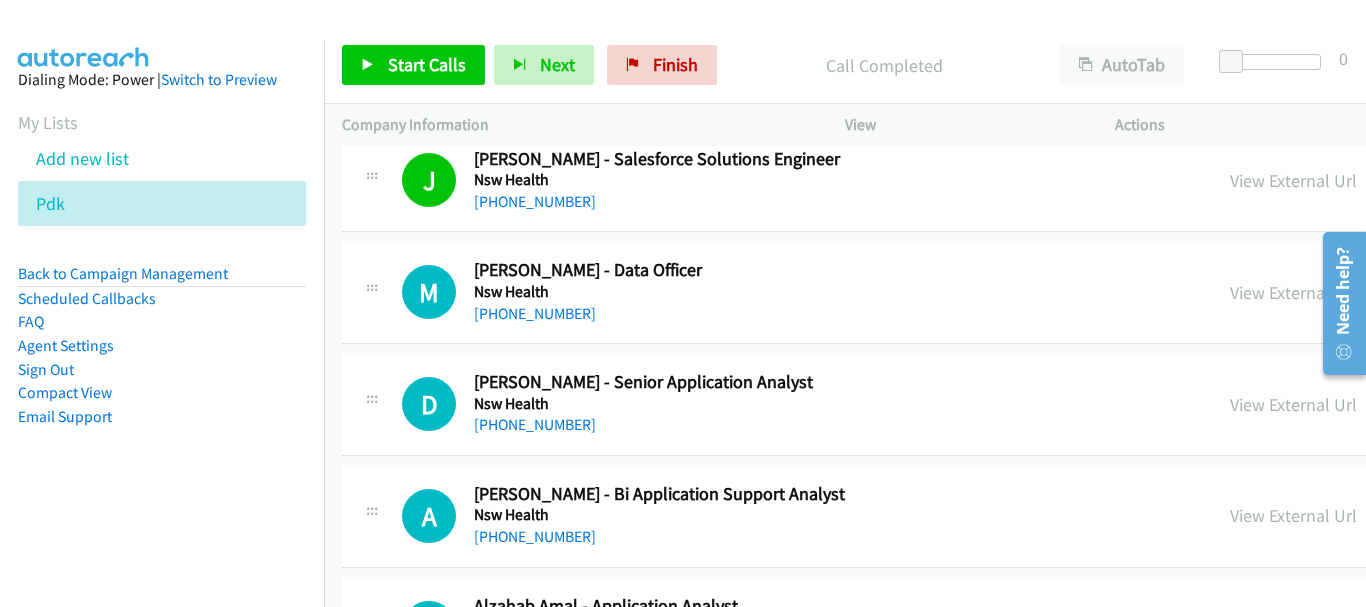 scroll, scrollTop: 200, scrollLeft: 0, axis: vertical 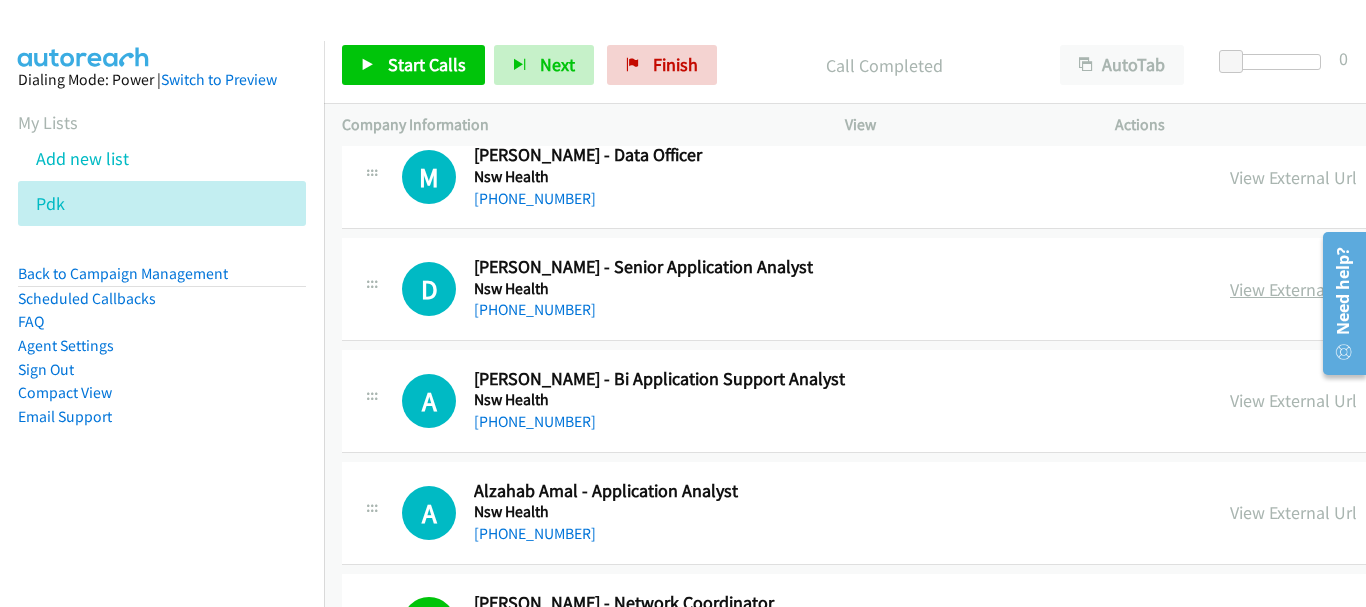 click on "View External Url" at bounding box center [1293, 289] 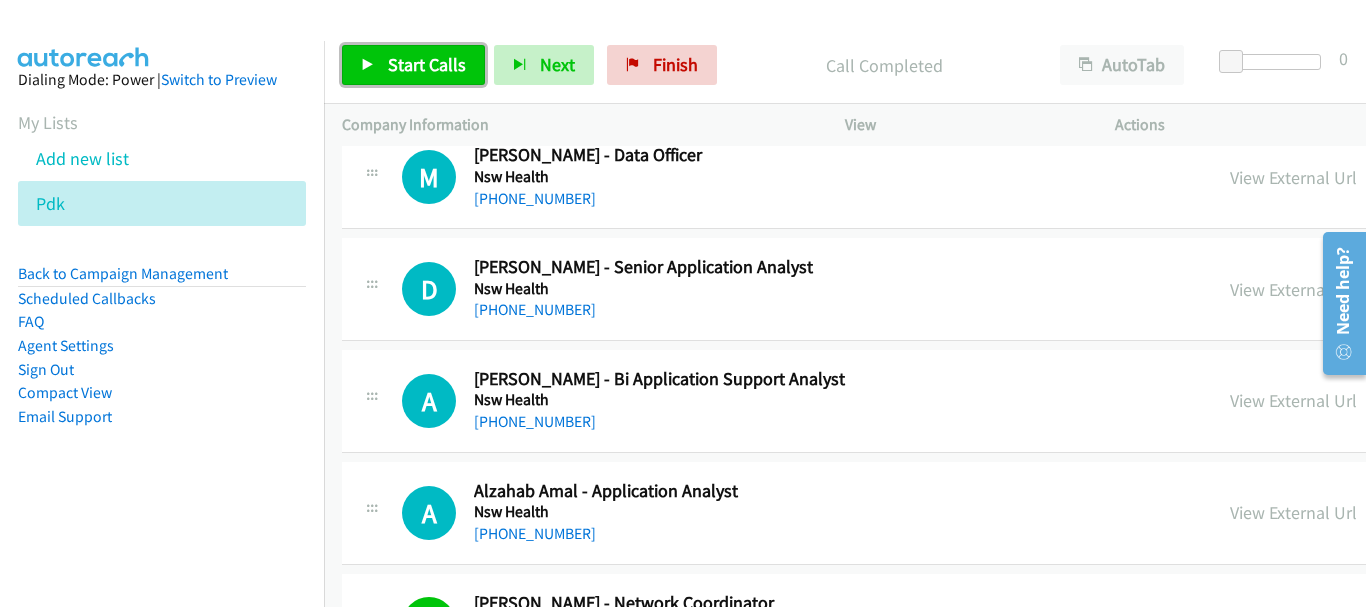click on "Start Calls" at bounding box center (427, 64) 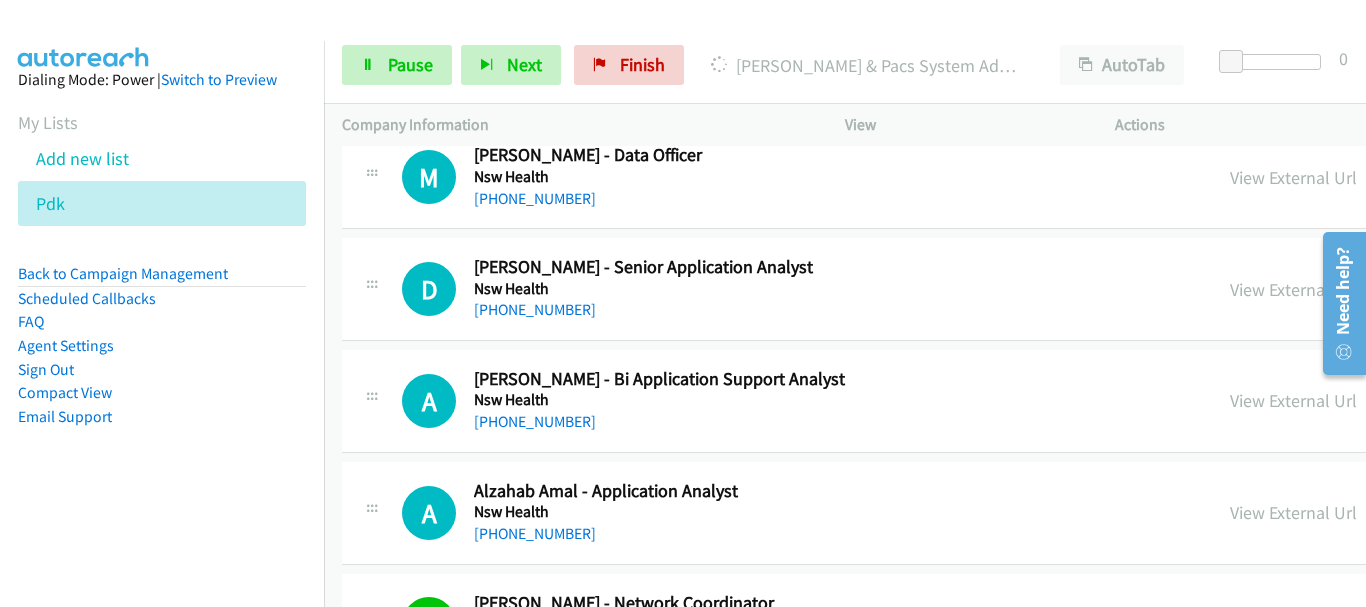 click on "[PERSON_NAME] & Pacs System Administrator" at bounding box center (867, 65) 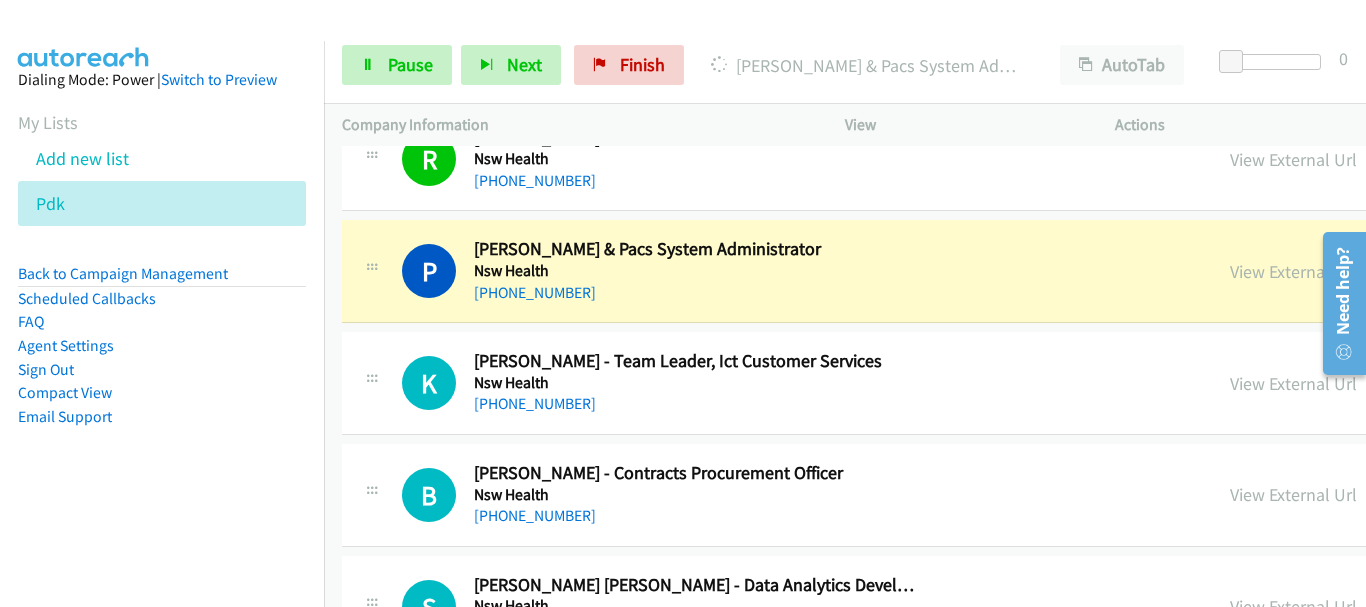 scroll, scrollTop: 700, scrollLeft: 0, axis: vertical 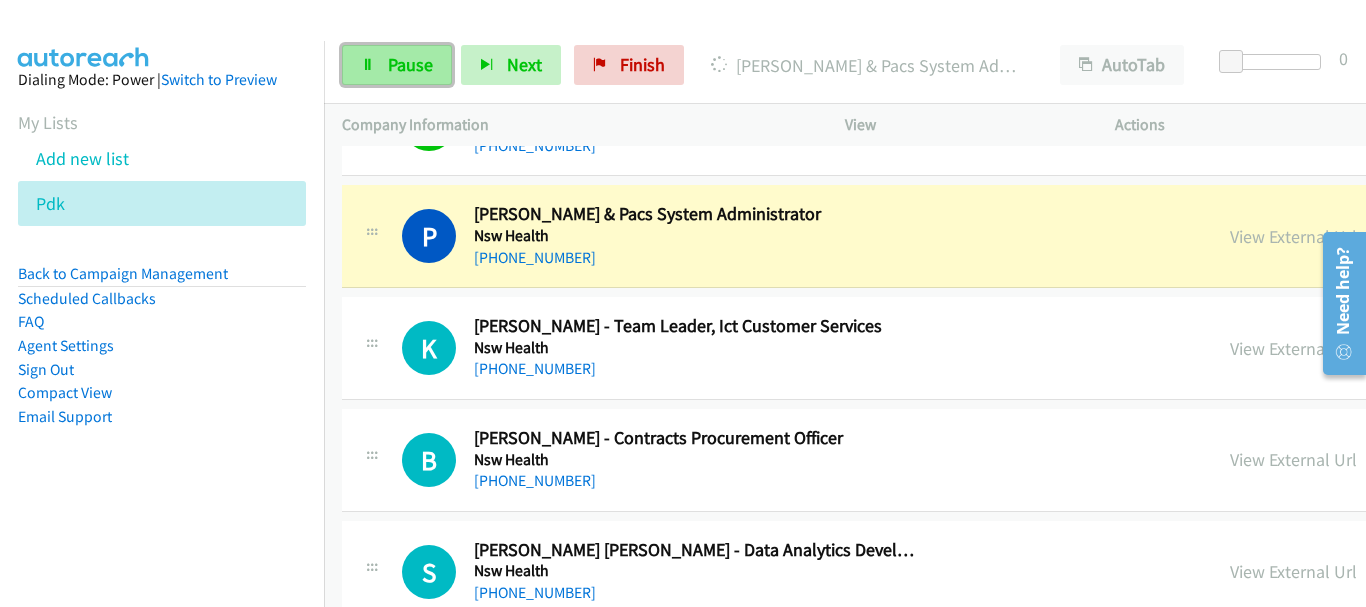 click on "Pause" at bounding box center (410, 64) 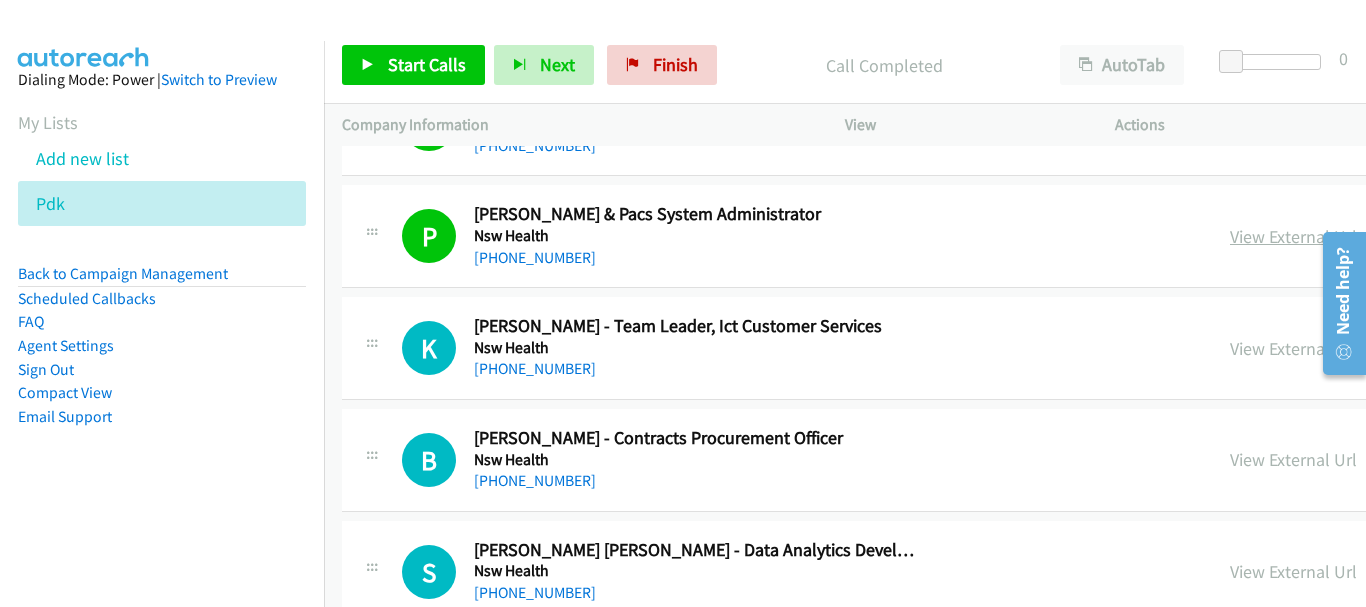 click on "View External Url" at bounding box center [1293, 236] 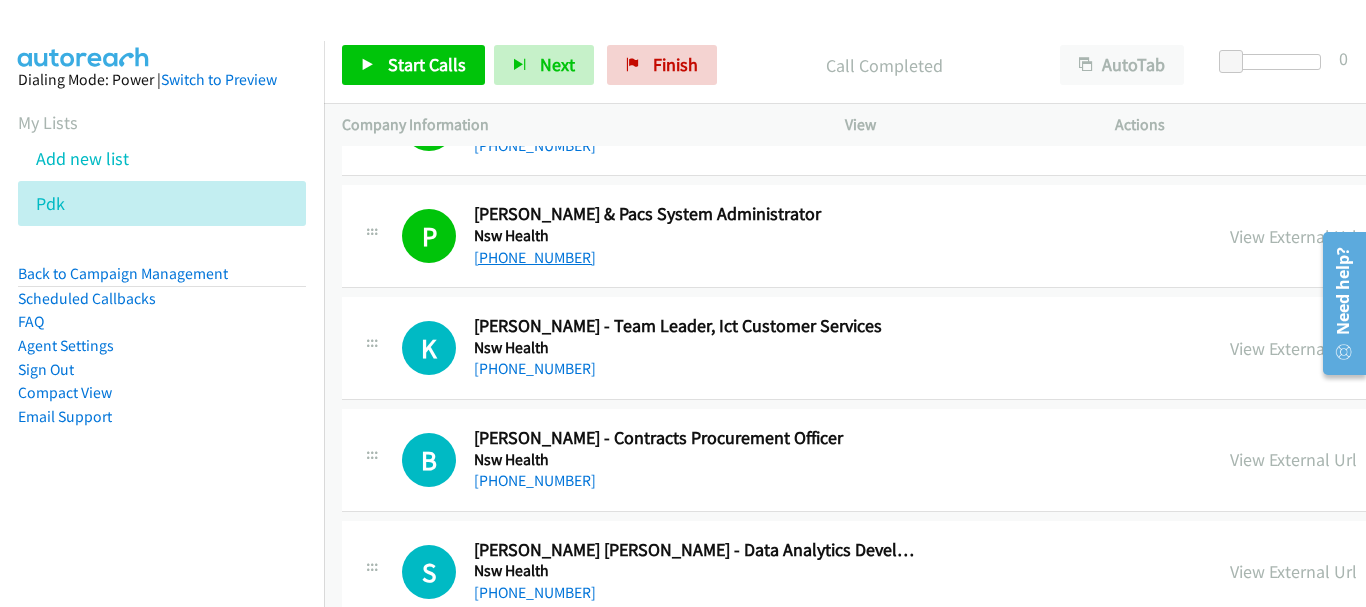 click on "[PHONE_NUMBER]" at bounding box center (535, 257) 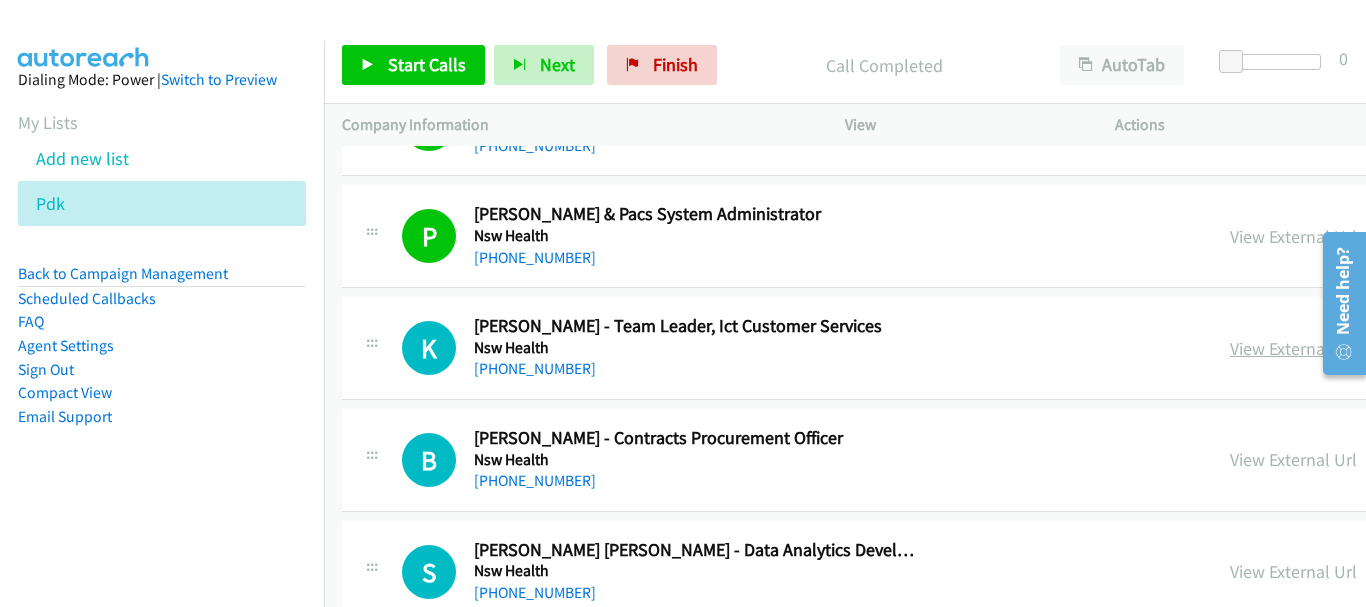 click on "View External Url" at bounding box center (1293, 348) 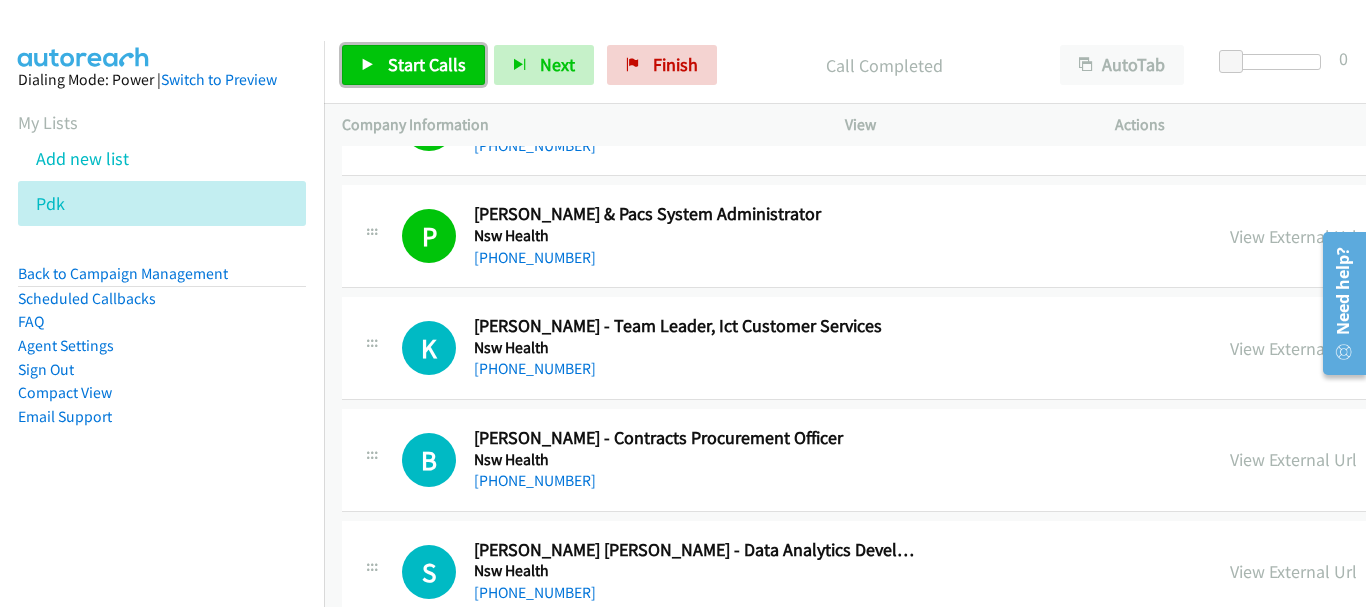 click on "Start Calls" at bounding box center (427, 64) 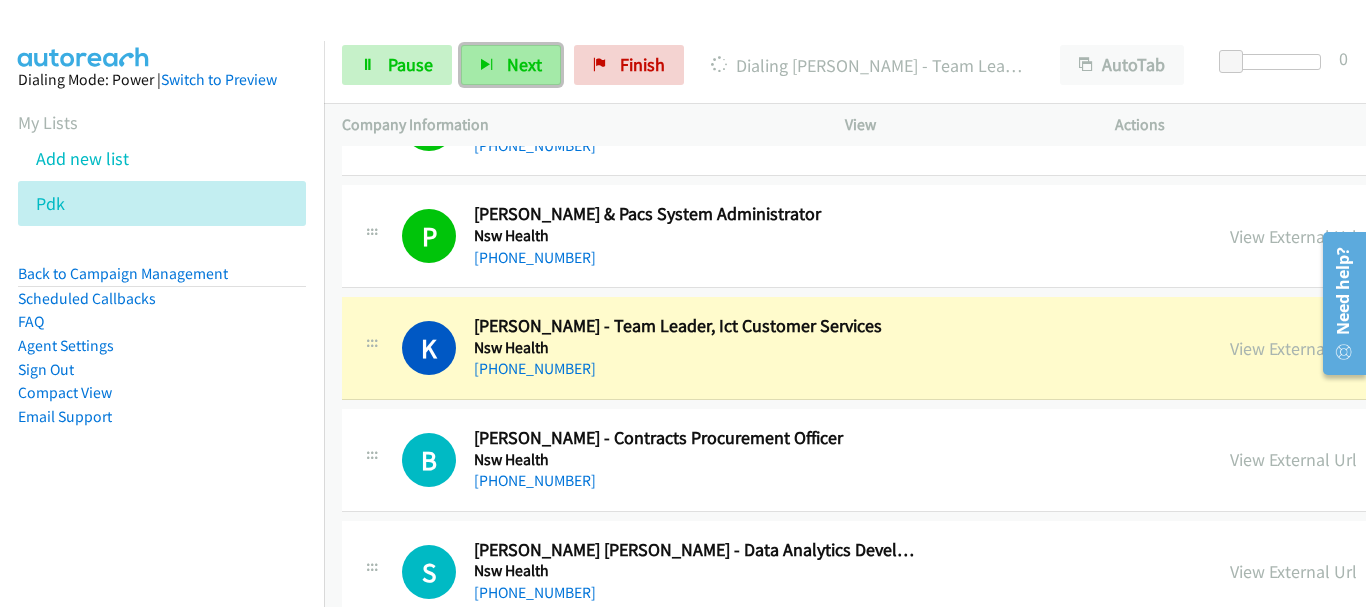 click on "Next" at bounding box center [524, 64] 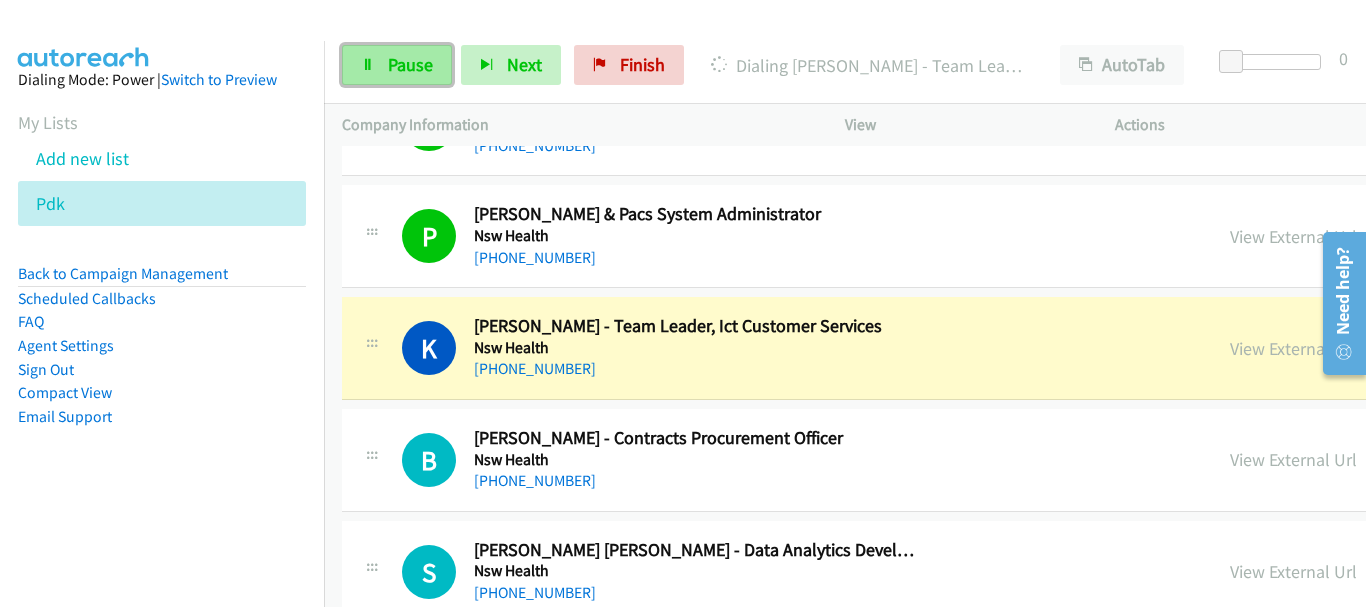 click on "Pause" at bounding box center [397, 65] 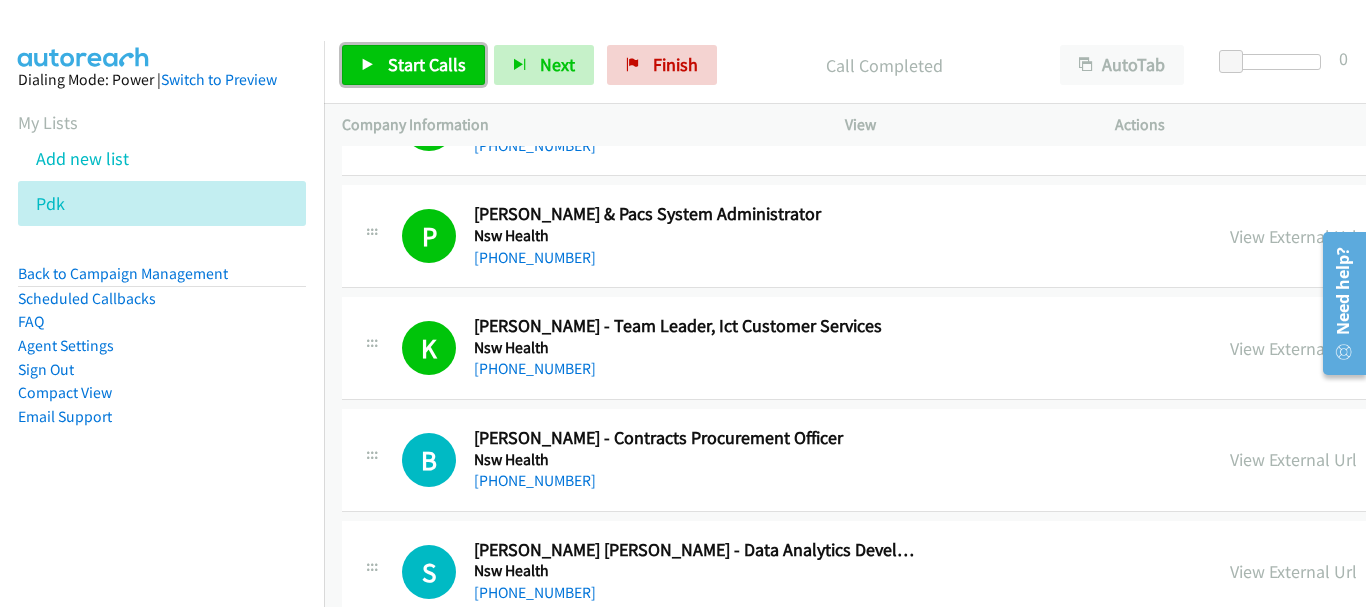 click on "Start Calls" at bounding box center [427, 64] 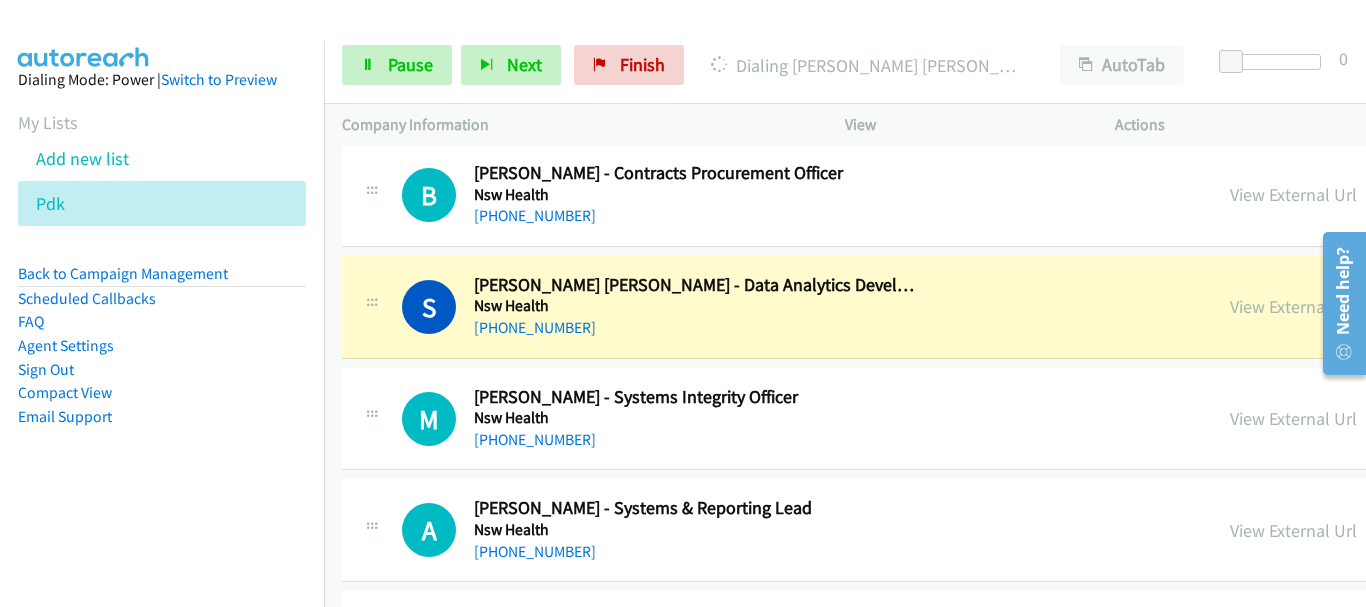 scroll, scrollTop: 1000, scrollLeft: 0, axis: vertical 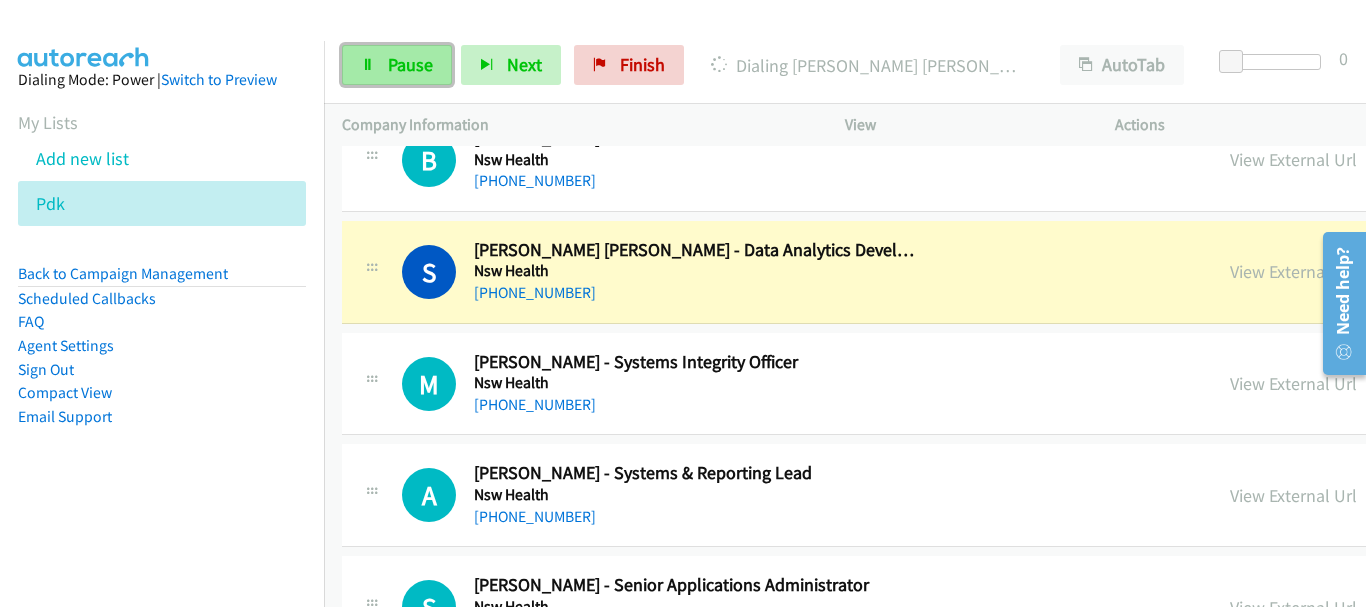 click on "Pause" at bounding box center [410, 64] 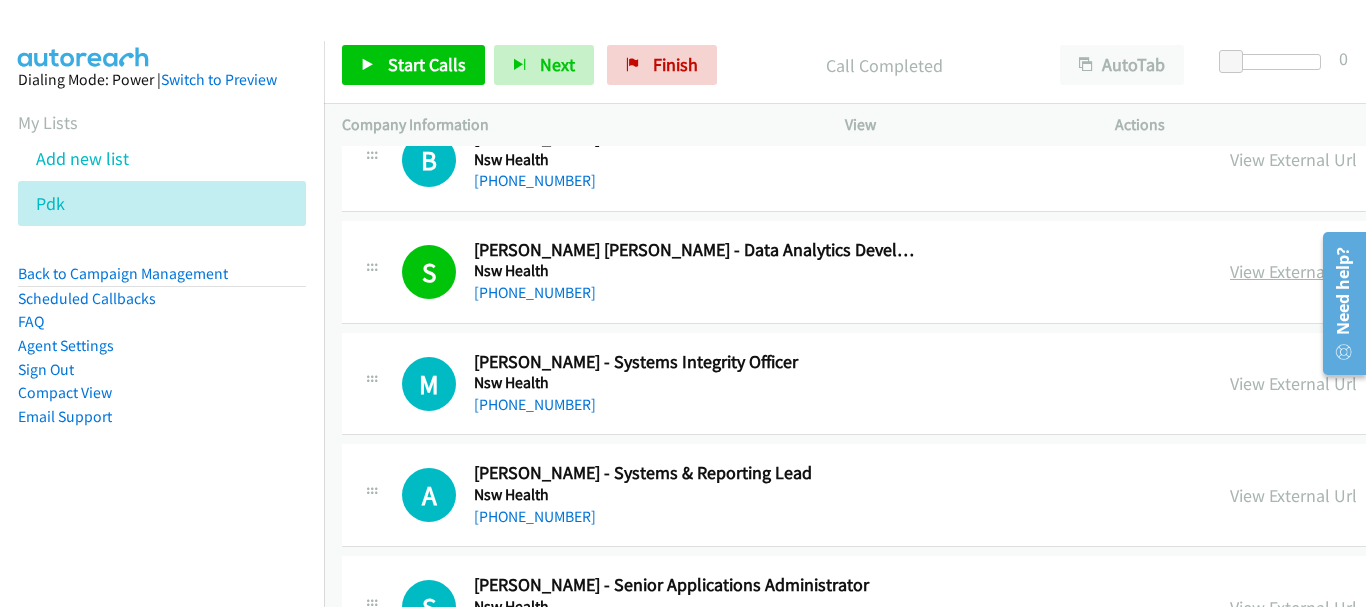 click on "View External Url" at bounding box center (1293, 271) 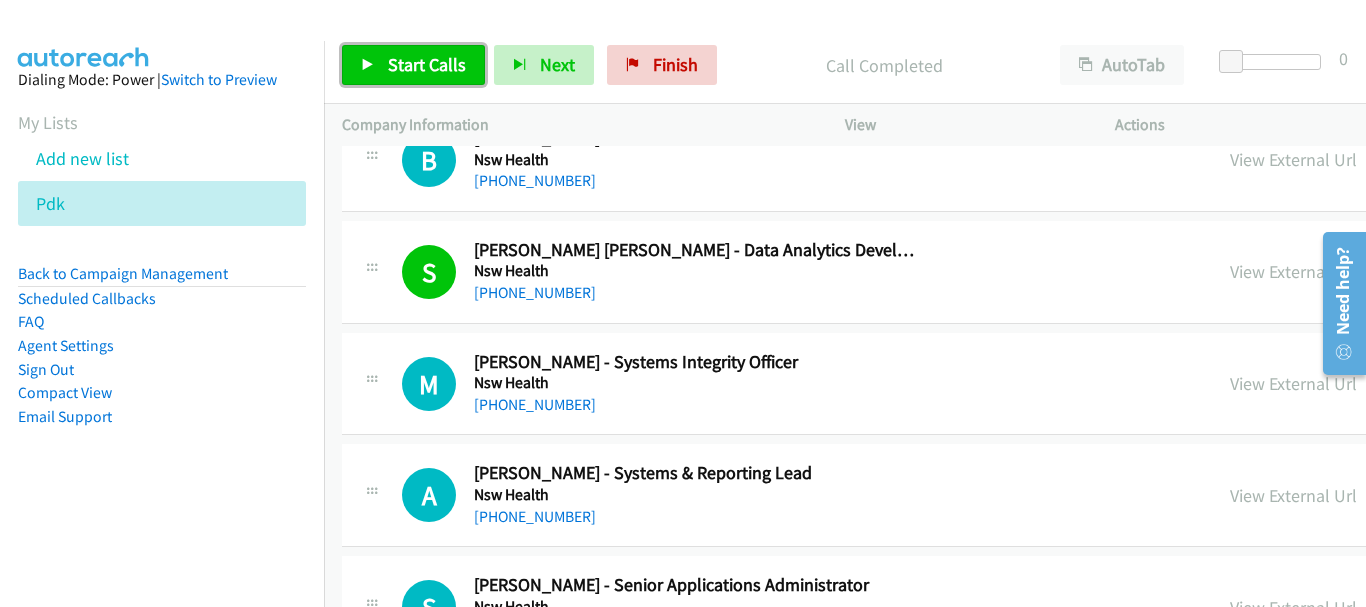 click on "Start Calls" at bounding box center (427, 64) 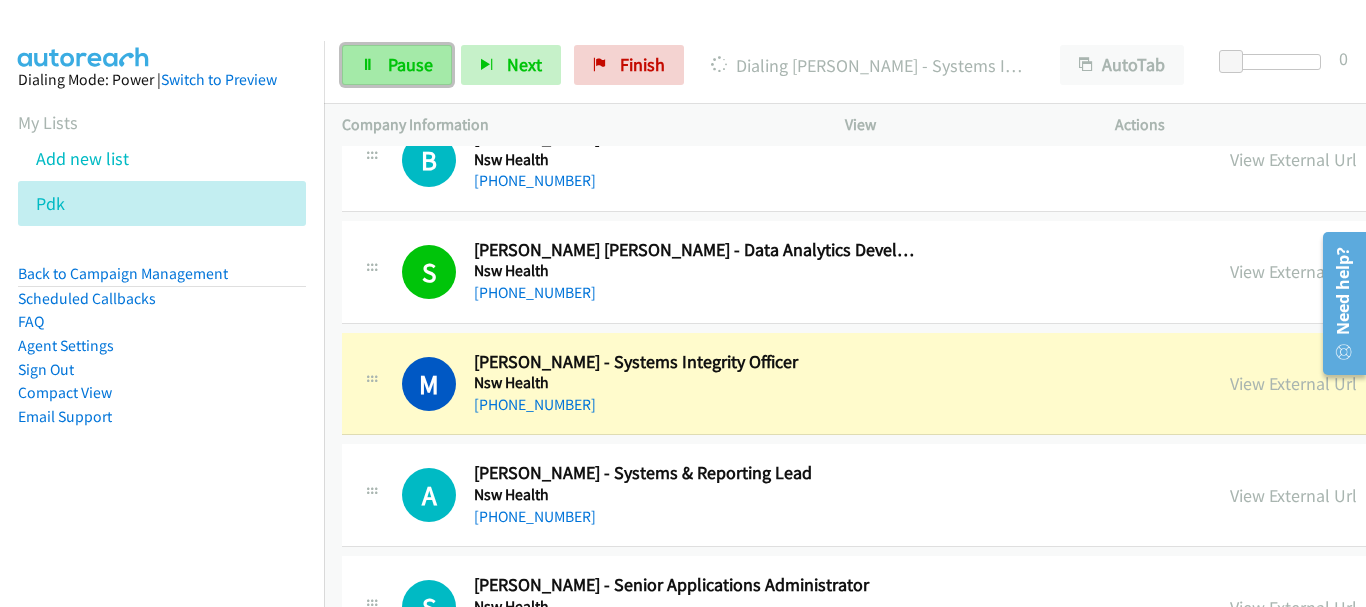 click on "Pause" at bounding box center (410, 64) 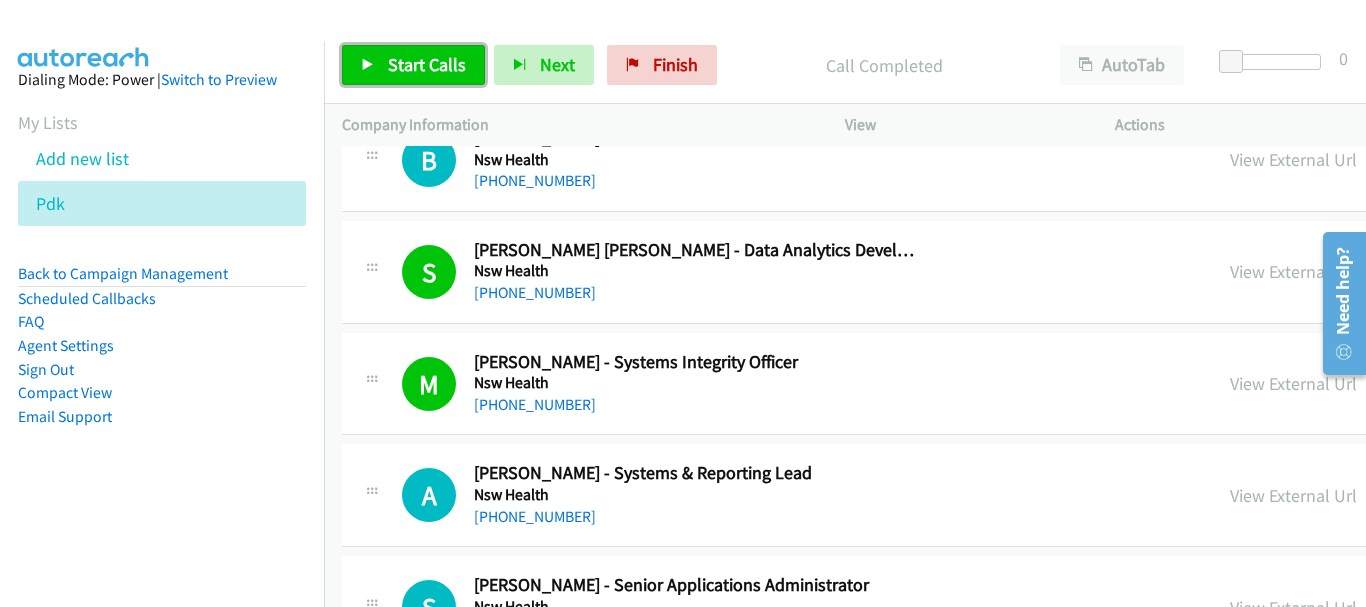 click on "Start Calls" at bounding box center (427, 64) 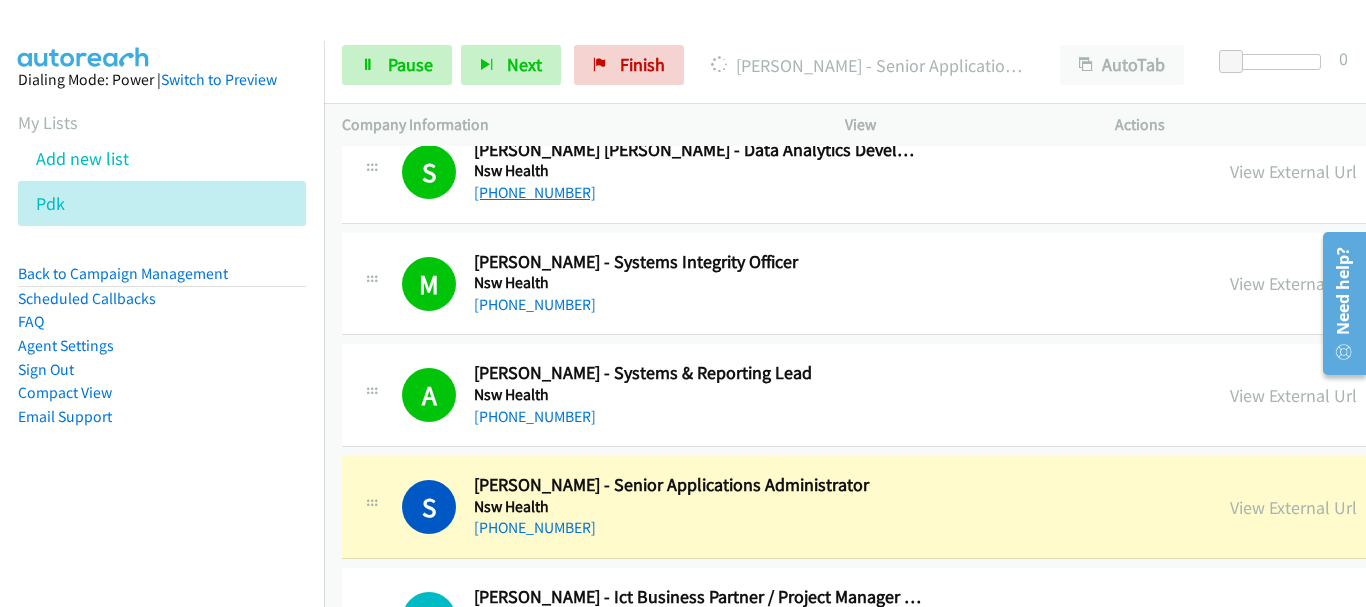 scroll, scrollTop: 1200, scrollLeft: 0, axis: vertical 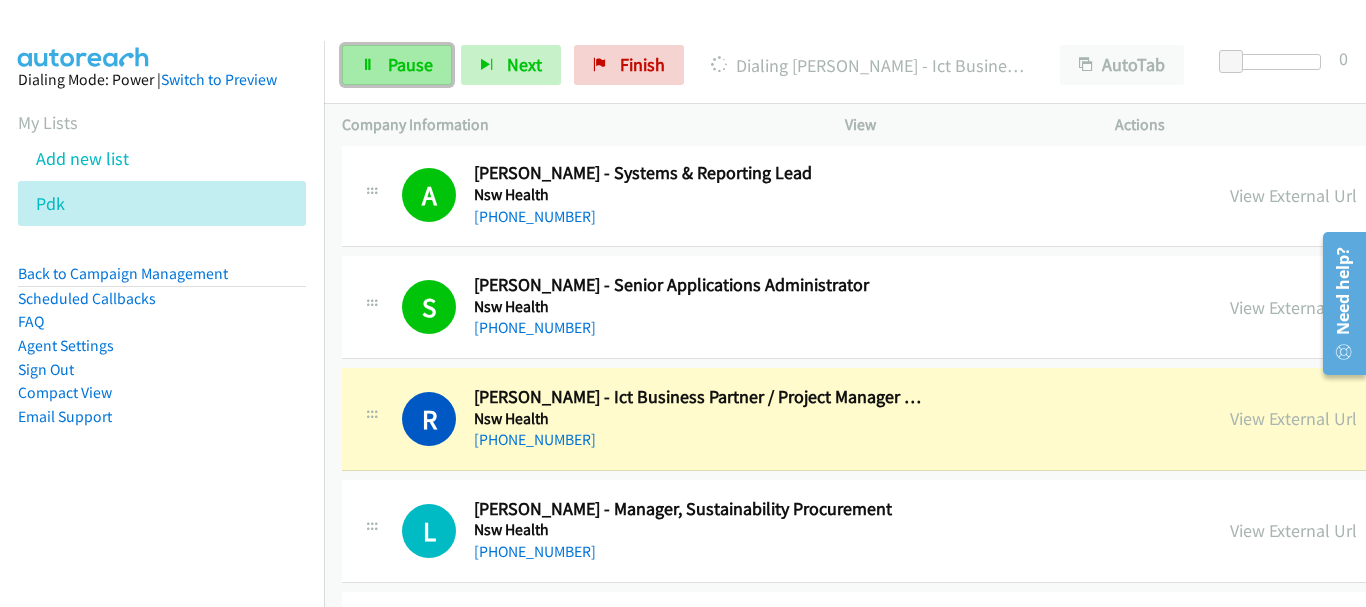 click on "Pause" at bounding box center [410, 64] 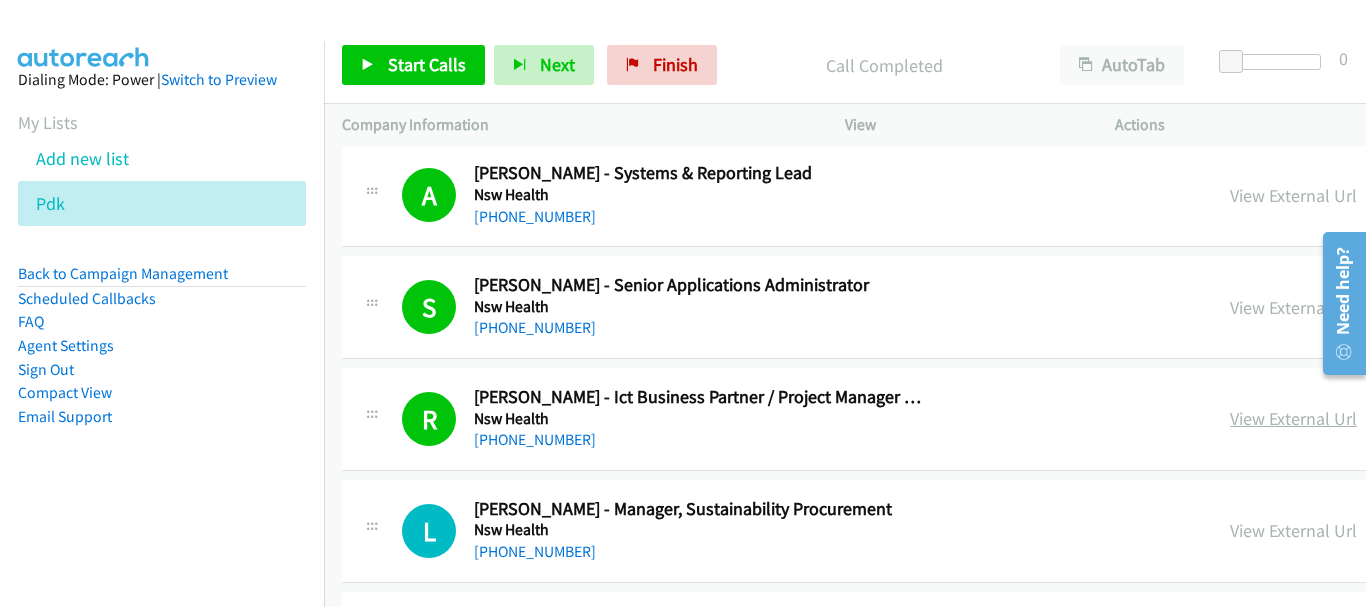 click on "View External Url" at bounding box center [1293, 418] 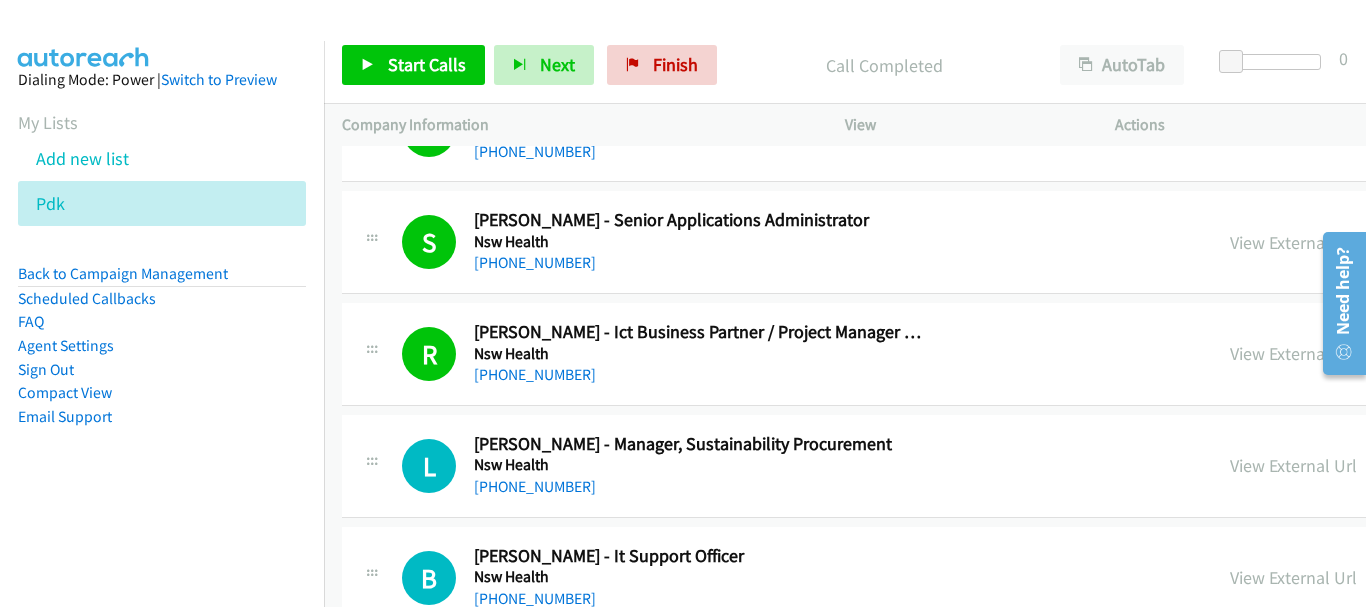 scroll, scrollTop: 1400, scrollLeft: 0, axis: vertical 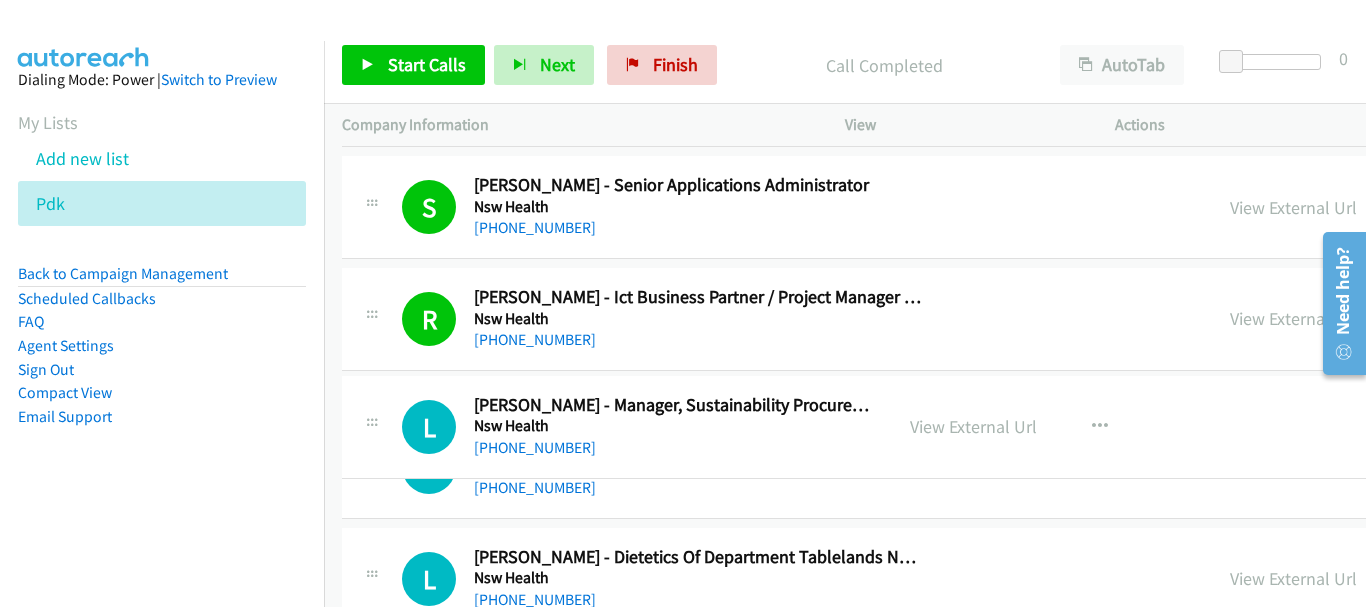 drag, startPoint x: 475, startPoint y: 404, endPoint x: 537, endPoint y: 400, distance: 62.1289 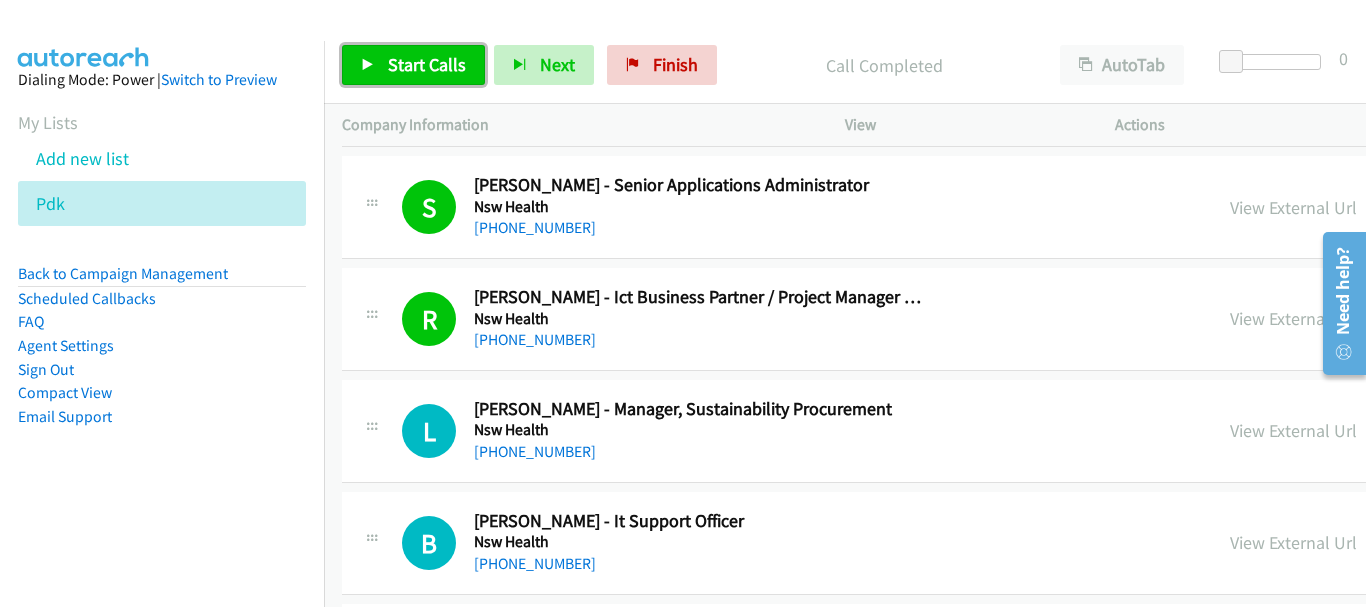 click on "Start Calls" at bounding box center [427, 64] 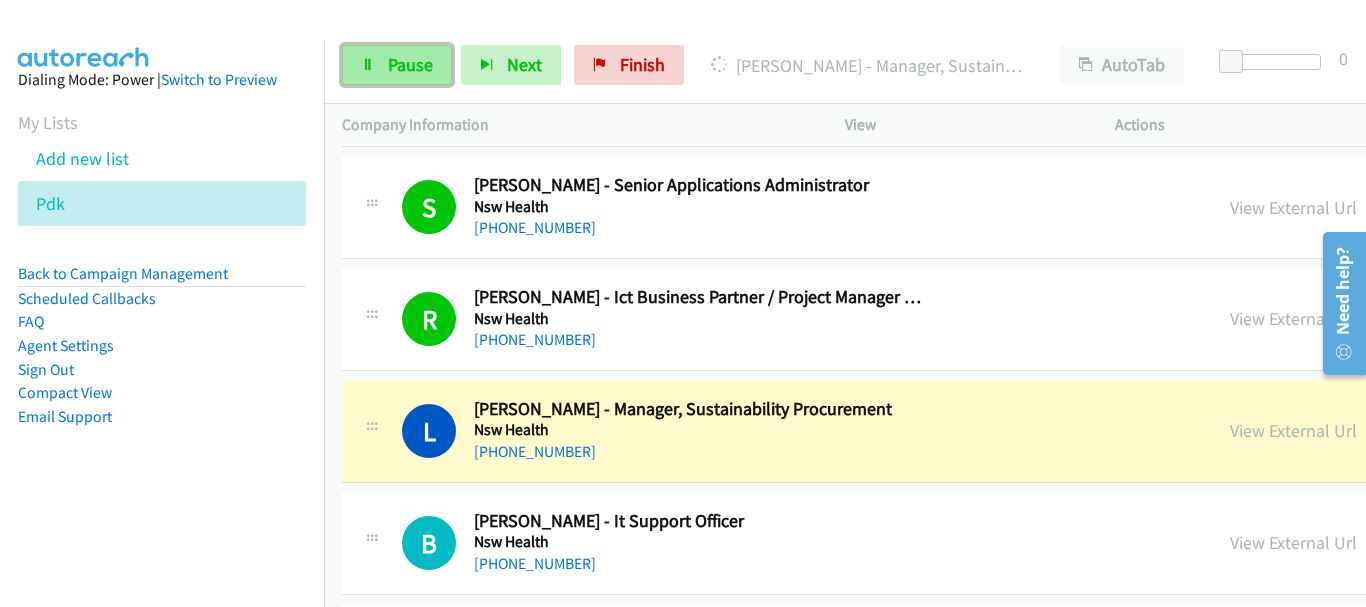 click on "Pause" at bounding box center (410, 64) 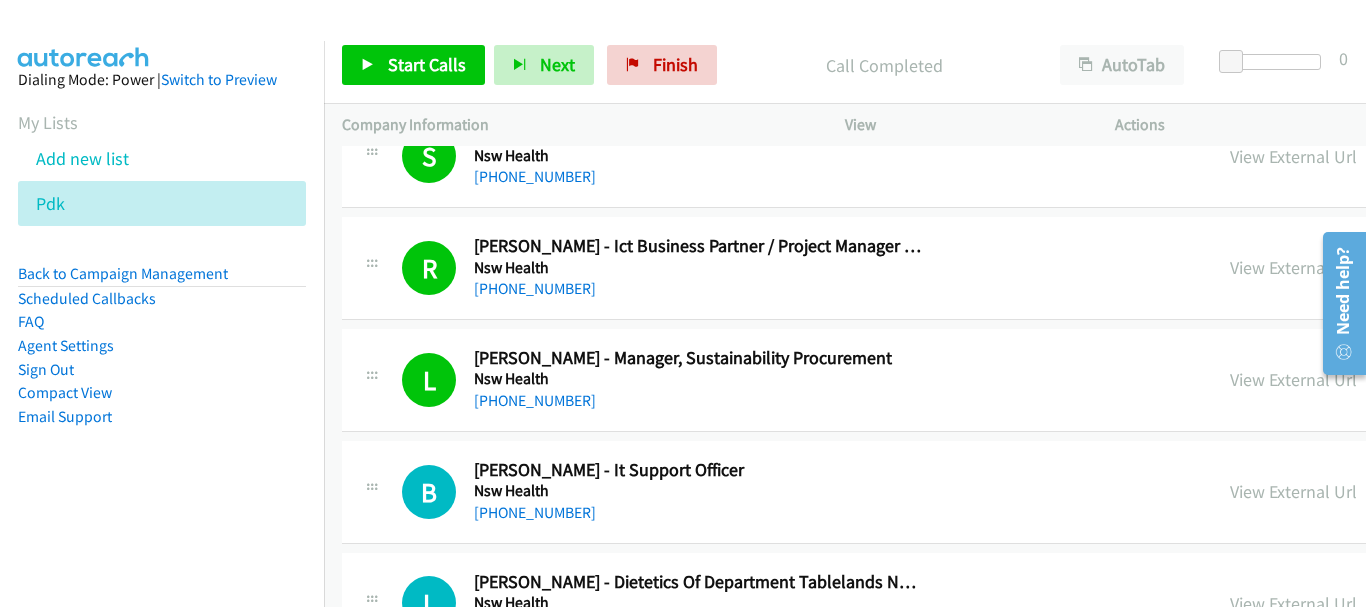 scroll, scrollTop: 1500, scrollLeft: 0, axis: vertical 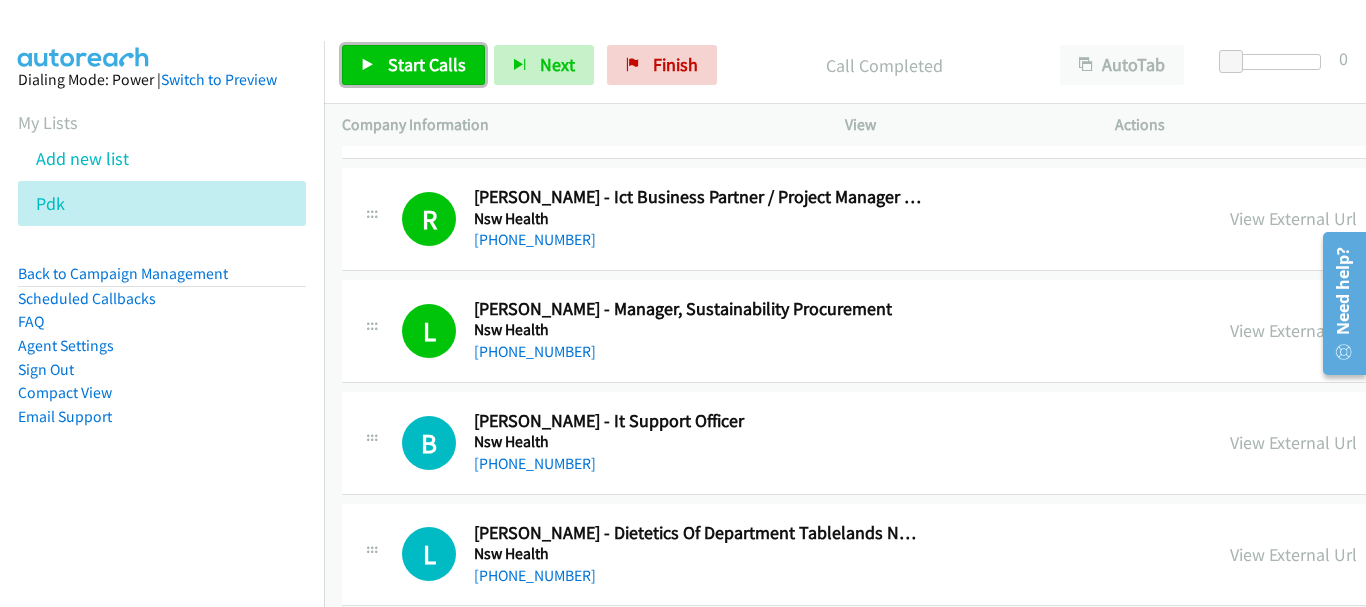 click on "Start Calls" at bounding box center [427, 64] 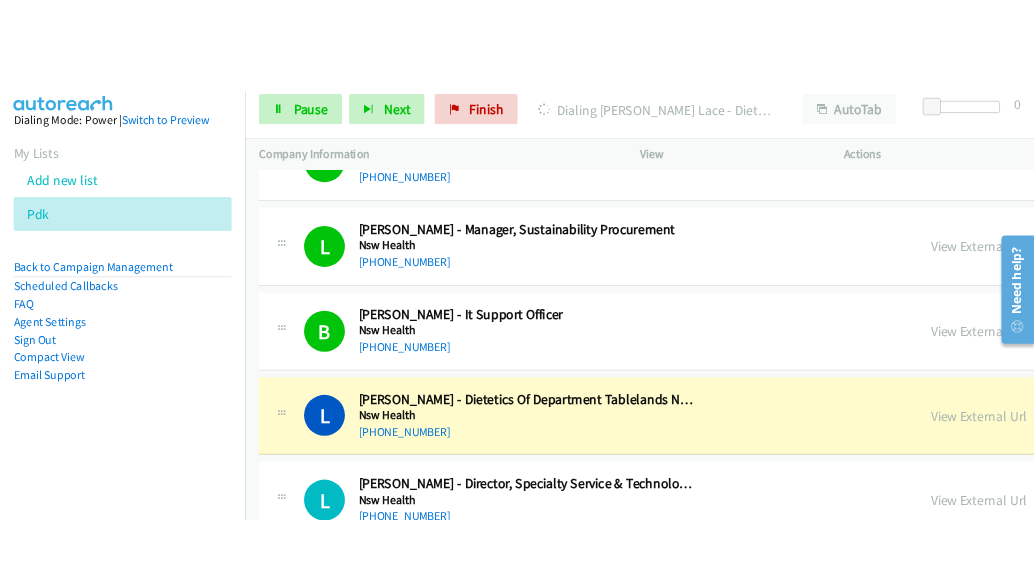 scroll, scrollTop: 1700, scrollLeft: 0, axis: vertical 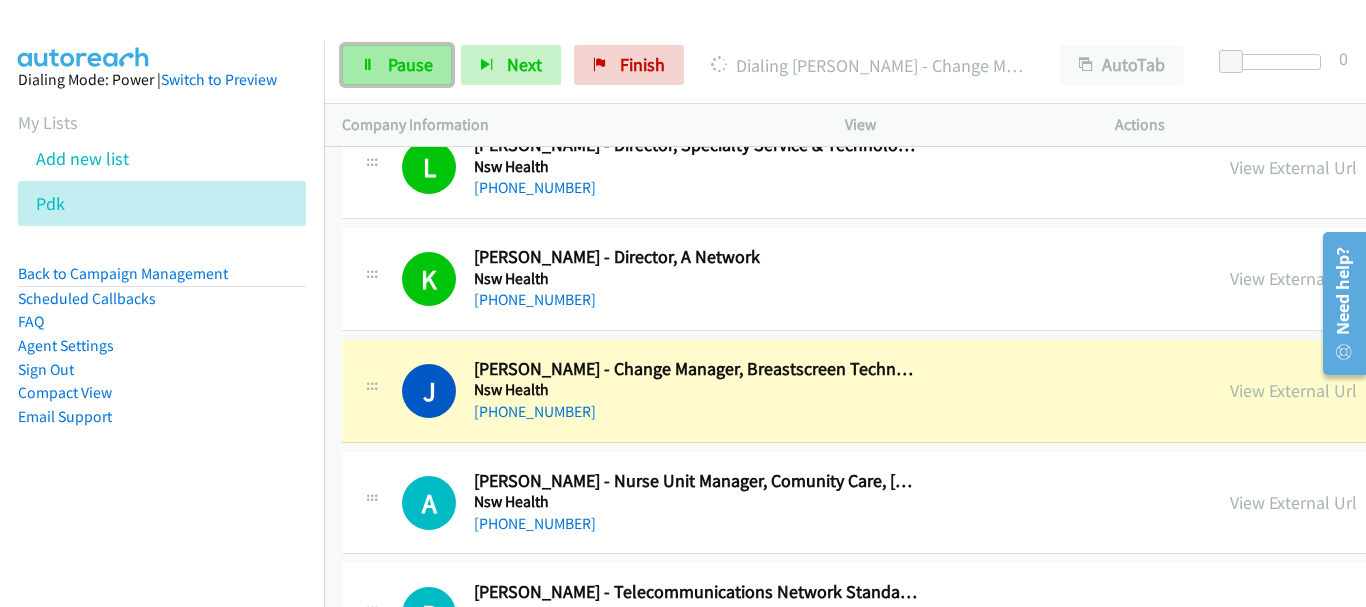 click on "Pause" at bounding box center [410, 64] 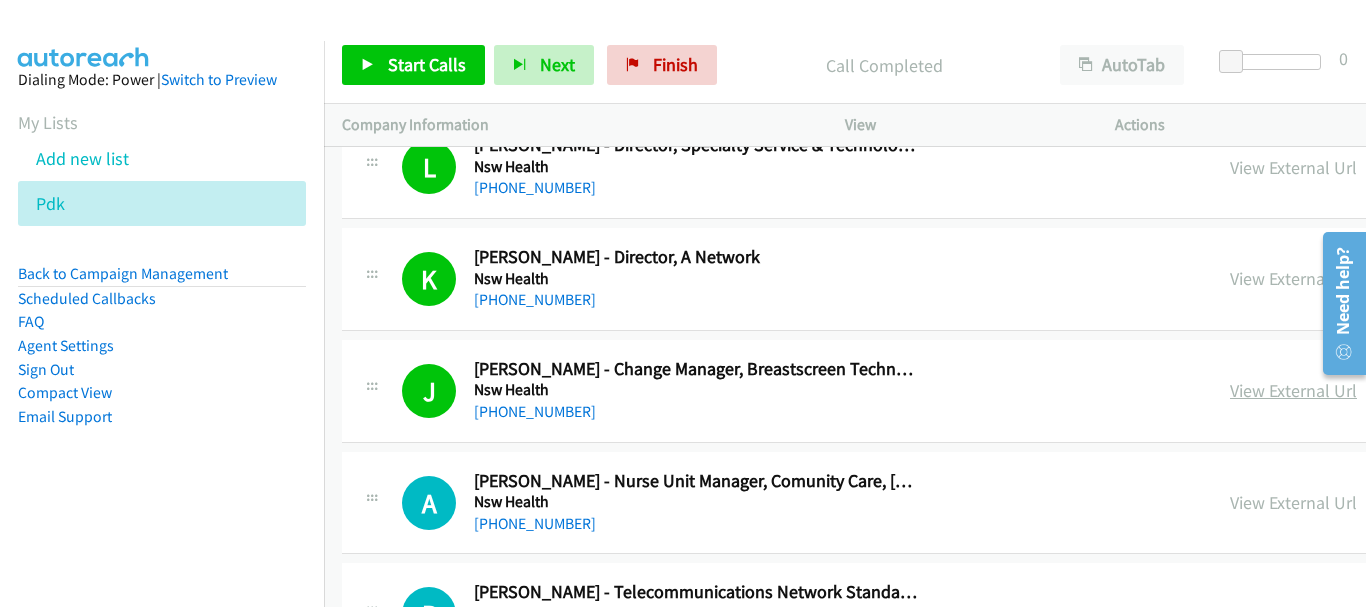 click on "View External Url" at bounding box center (1293, 390) 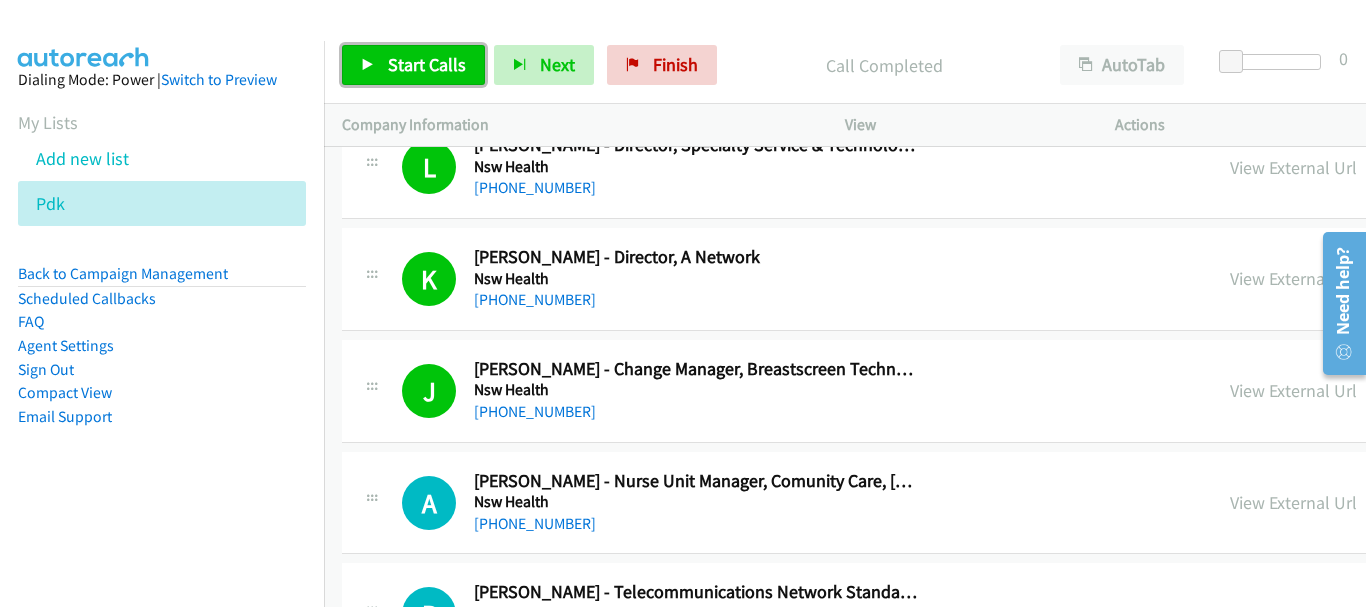 click on "Start Calls" at bounding box center (427, 64) 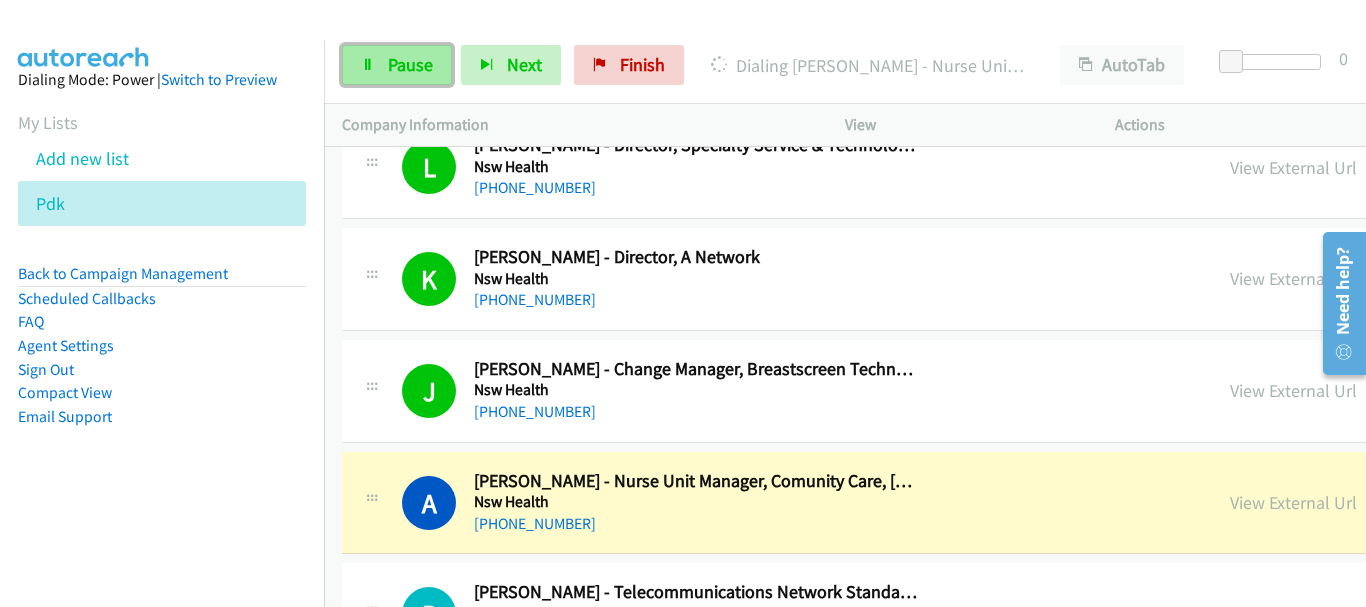 click on "Pause" at bounding box center (410, 64) 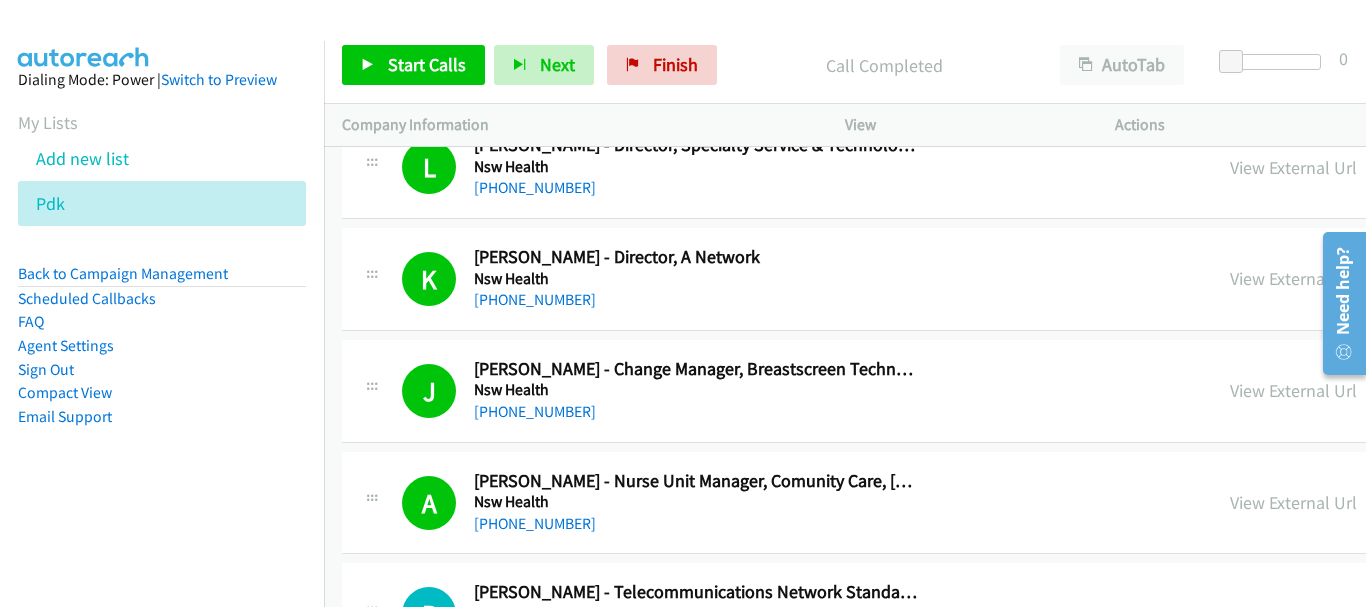scroll, scrollTop: 2100, scrollLeft: 0, axis: vertical 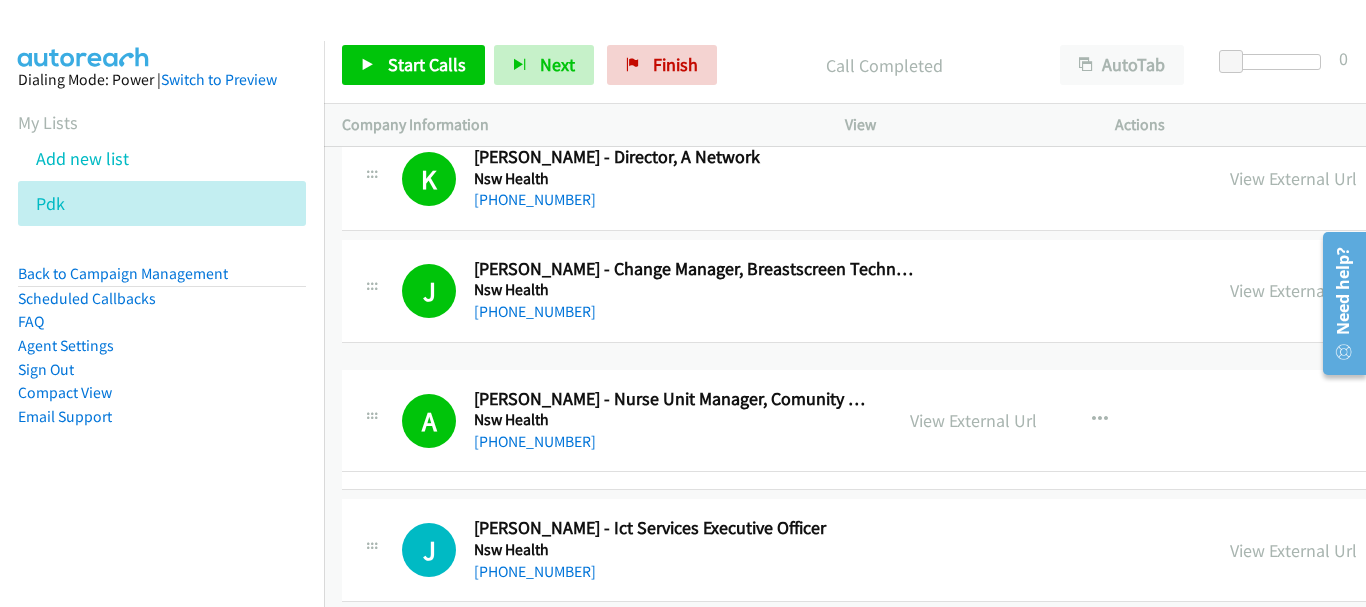 drag, startPoint x: 480, startPoint y: 424, endPoint x: 893, endPoint y: 455, distance: 414.1618 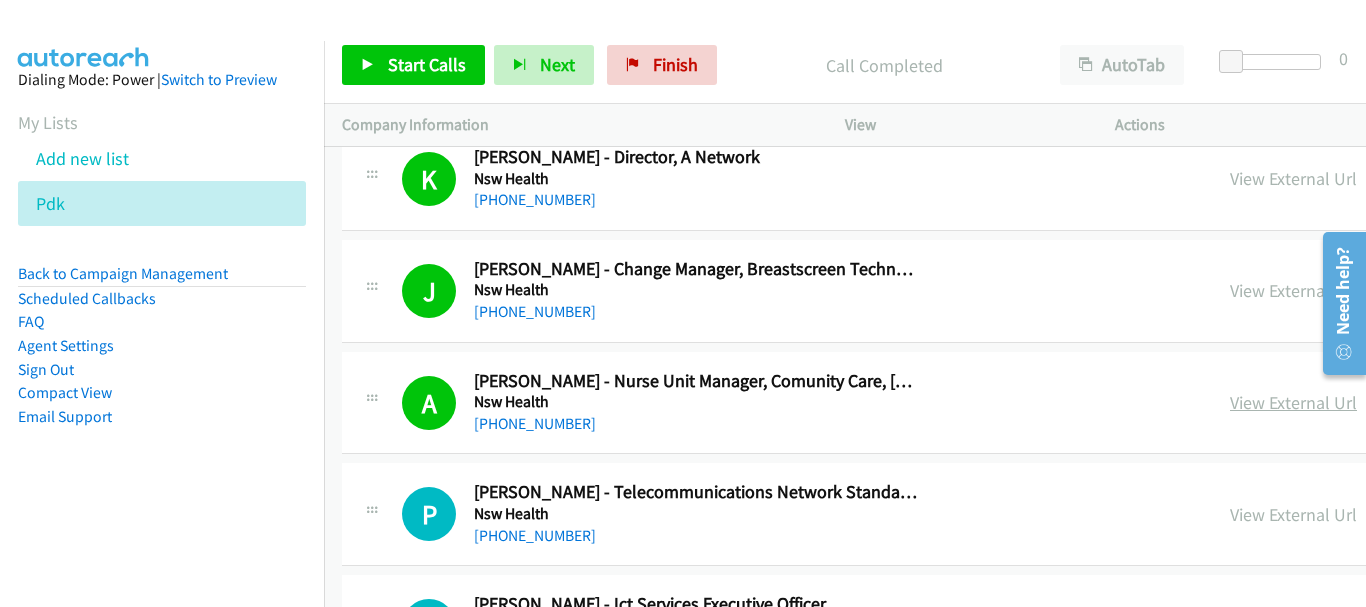 click on "View External Url" at bounding box center [1293, 402] 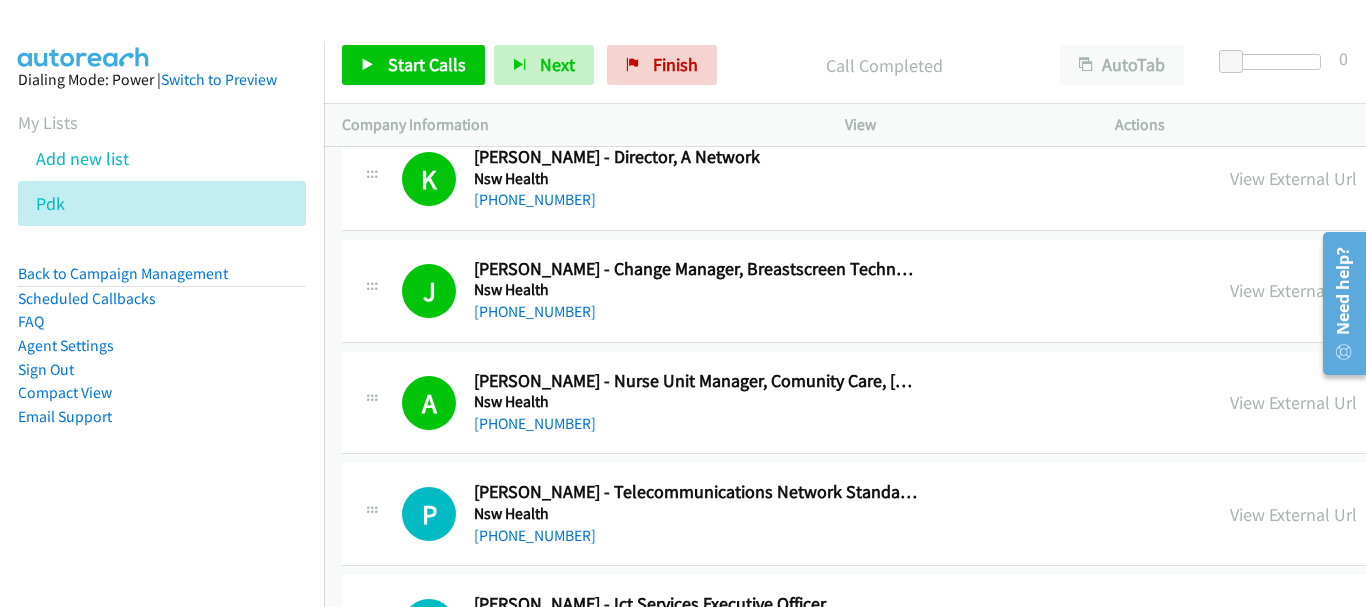 scroll, scrollTop: 2000, scrollLeft: 0, axis: vertical 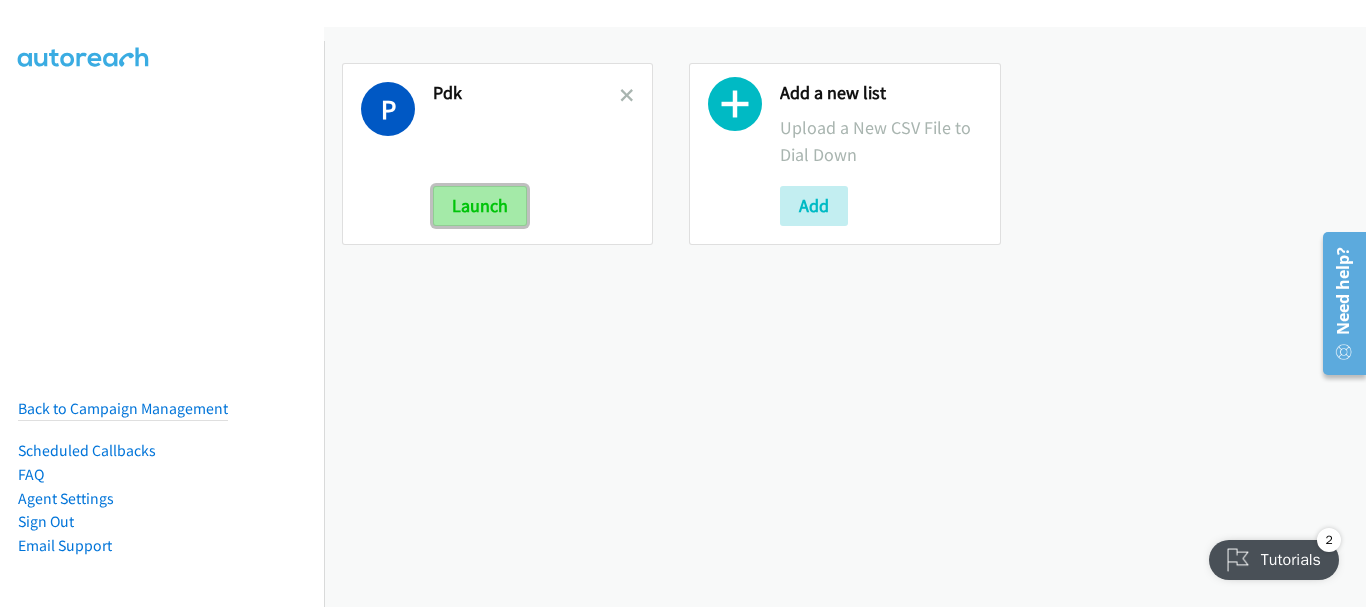 click on "Launch" at bounding box center [480, 206] 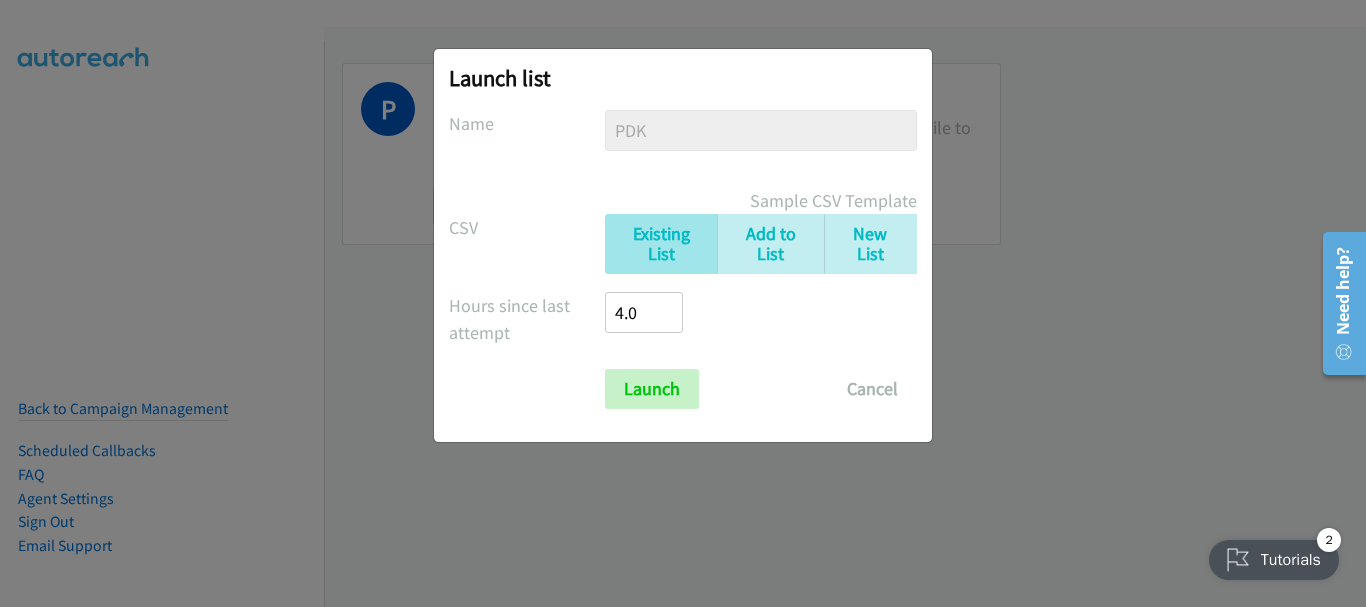 click on "Launch list
No phone fields were returned for that Report or List View
Please upload a csv or excel file and try again
This Report doesn't contain an Id field. Please add an Id field to the Report and try again
This Report or List View is no longer available and/or you no longer have permissions to access this list. Please try again with a different list.
The selected report isn't one of the account owner's enabled salesforce objects
There was an error processing the uploading spreadsheet, please try again
Name
PDK
PDK
Sample CSV Template
CSV
Existing List
Add to List
New List
Drop a csv file here to upload
All Phones
New csv
Append to csv
Uploaded file
Hours since last attempt
4.0
Show Call Attempts from Other Reps
Launch
Cancel" at bounding box center (683, 312) 